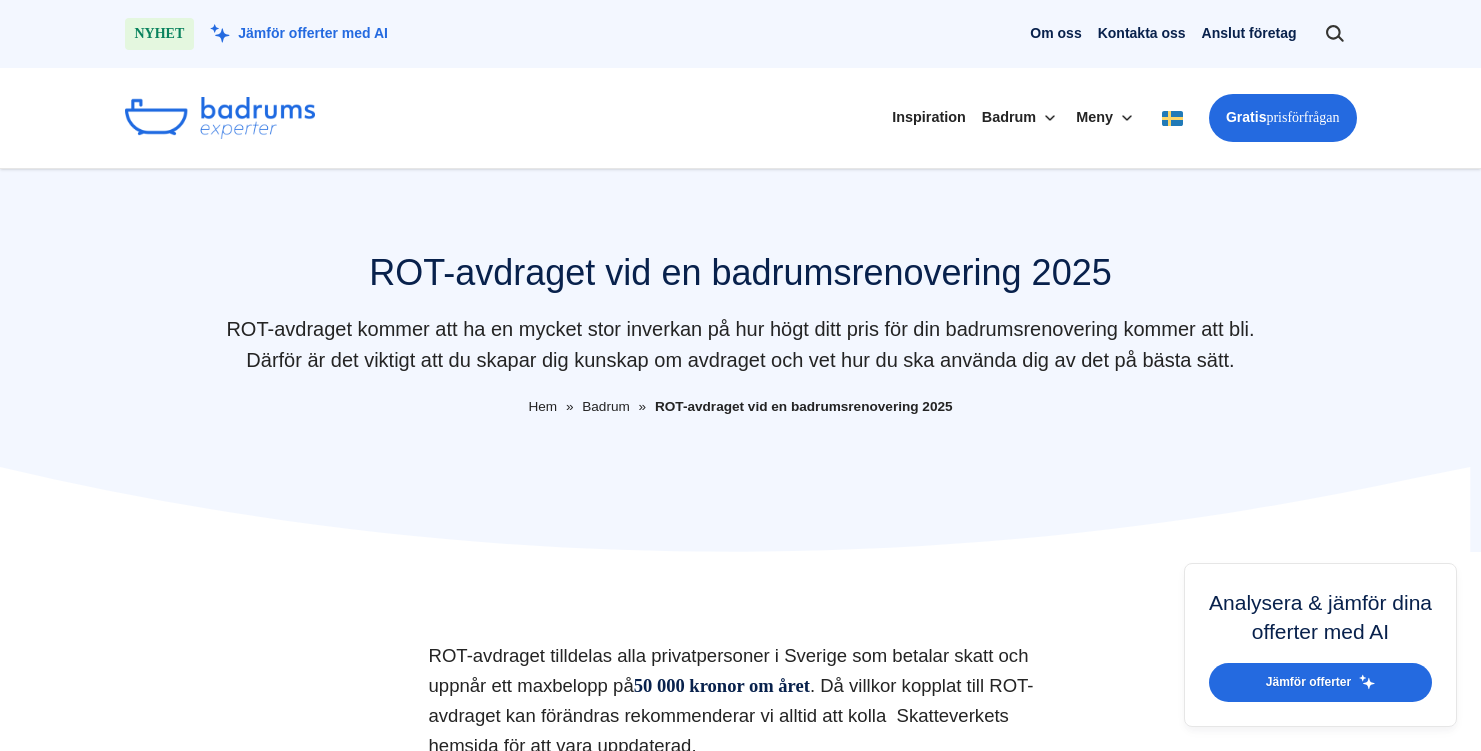 scroll, scrollTop: 0, scrollLeft: 0, axis: both 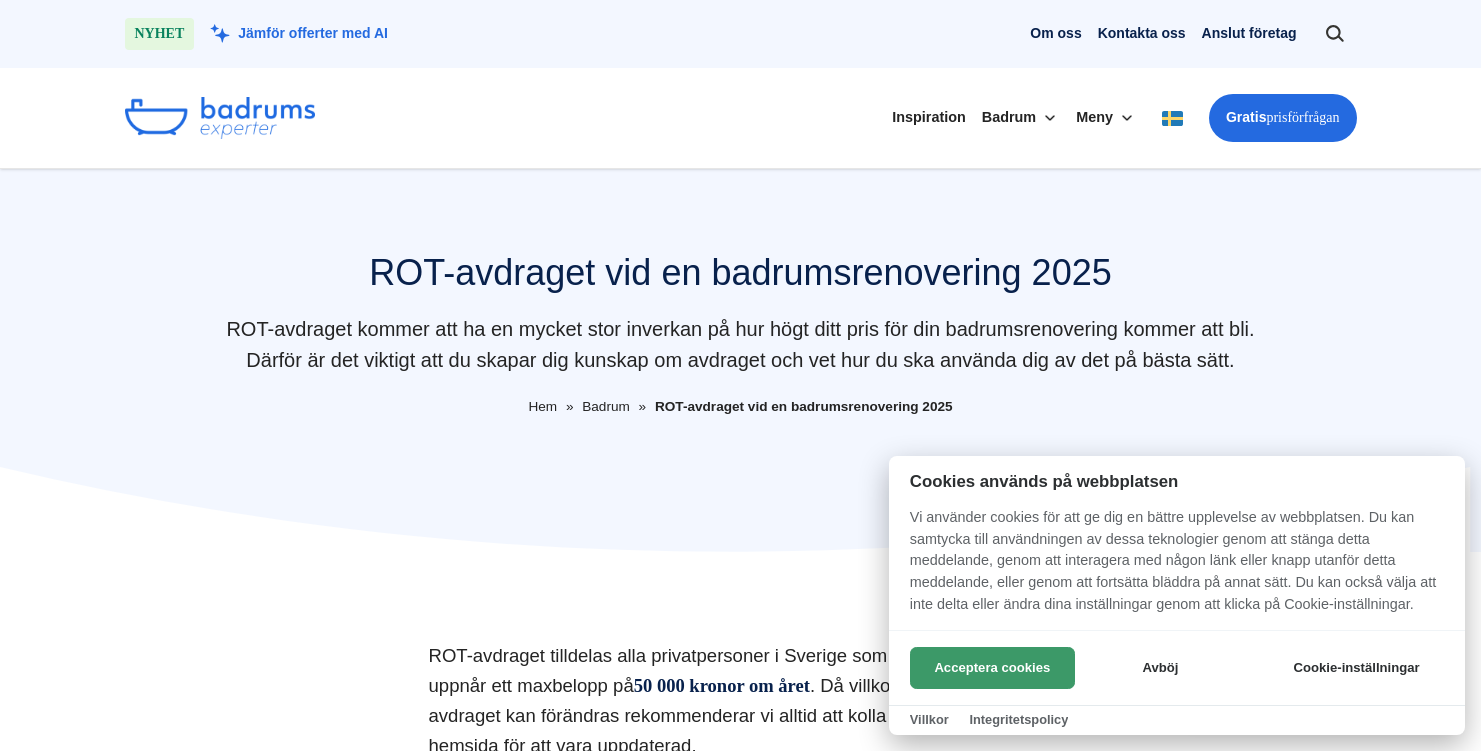 click on "Acceptera cookies" at bounding box center (992, 668) 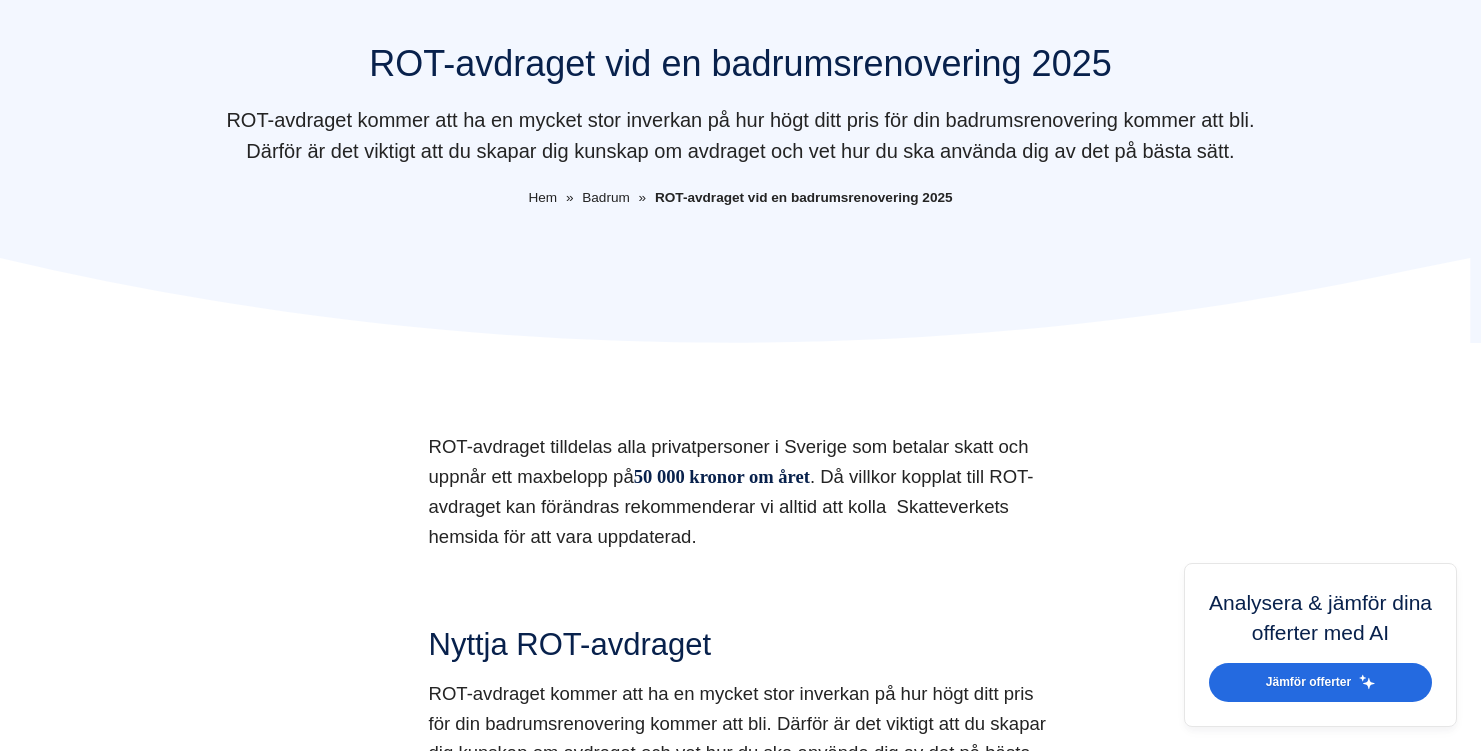 scroll, scrollTop: 249, scrollLeft: 0, axis: vertical 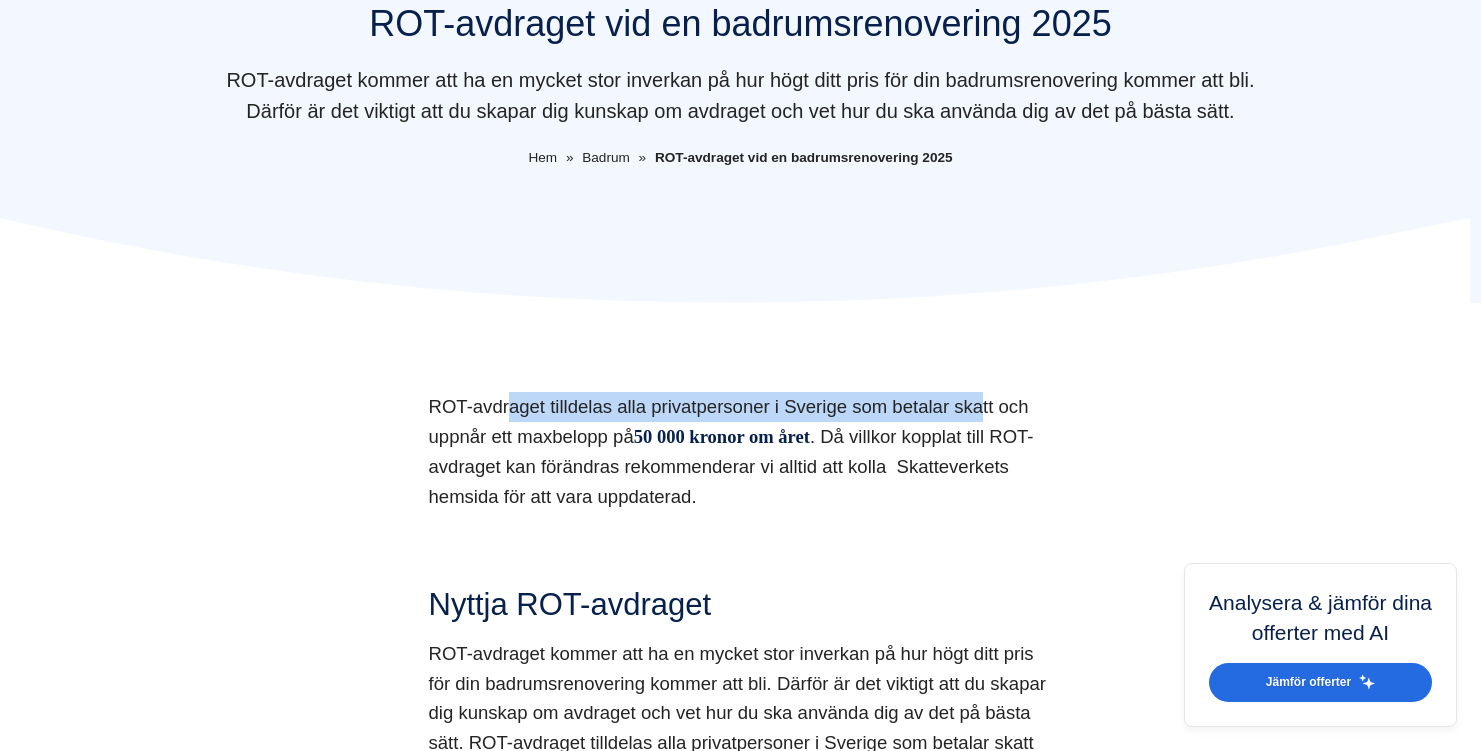 drag, startPoint x: 515, startPoint y: 439, endPoint x: 999, endPoint y: 442, distance: 484.0093 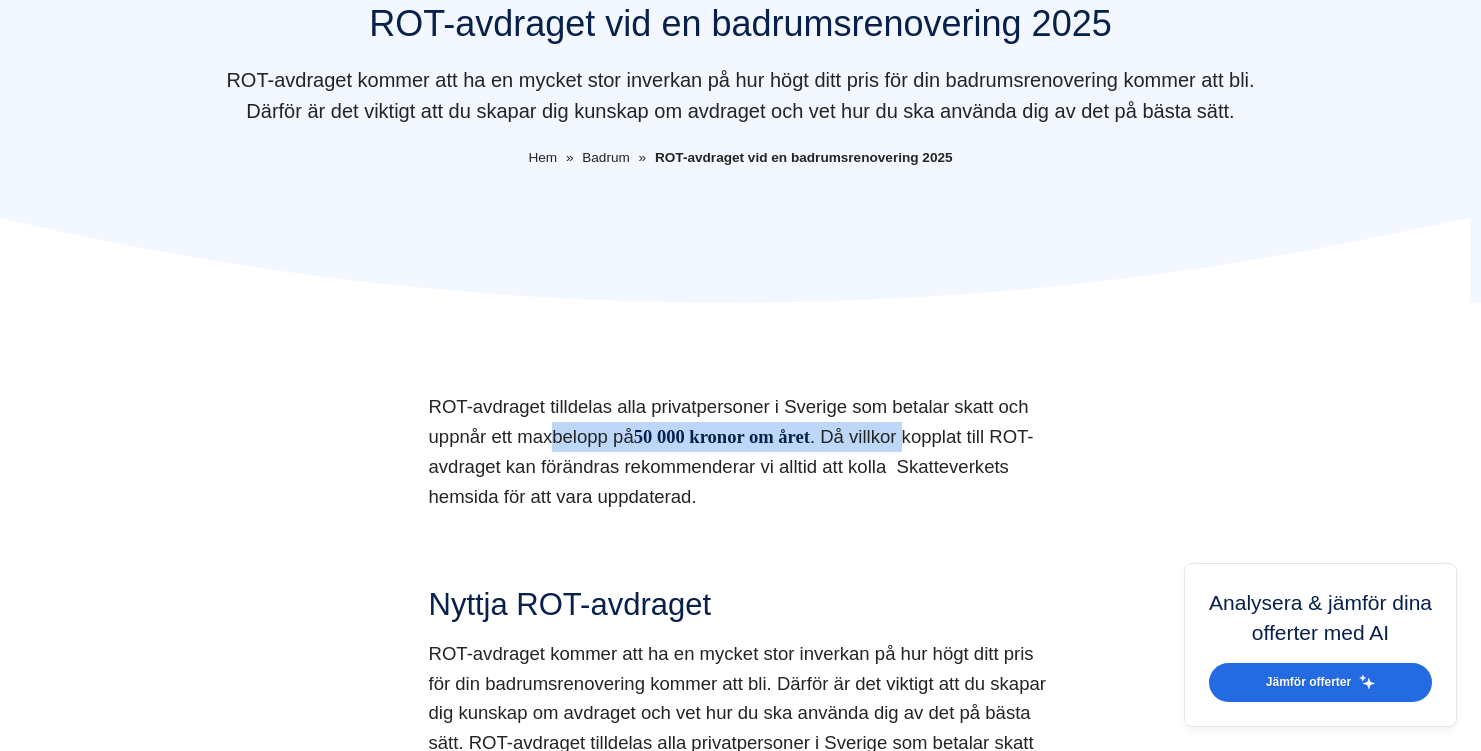 drag, startPoint x: 561, startPoint y: 476, endPoint x: 934, endPoint y: 460, distance: 373.34302 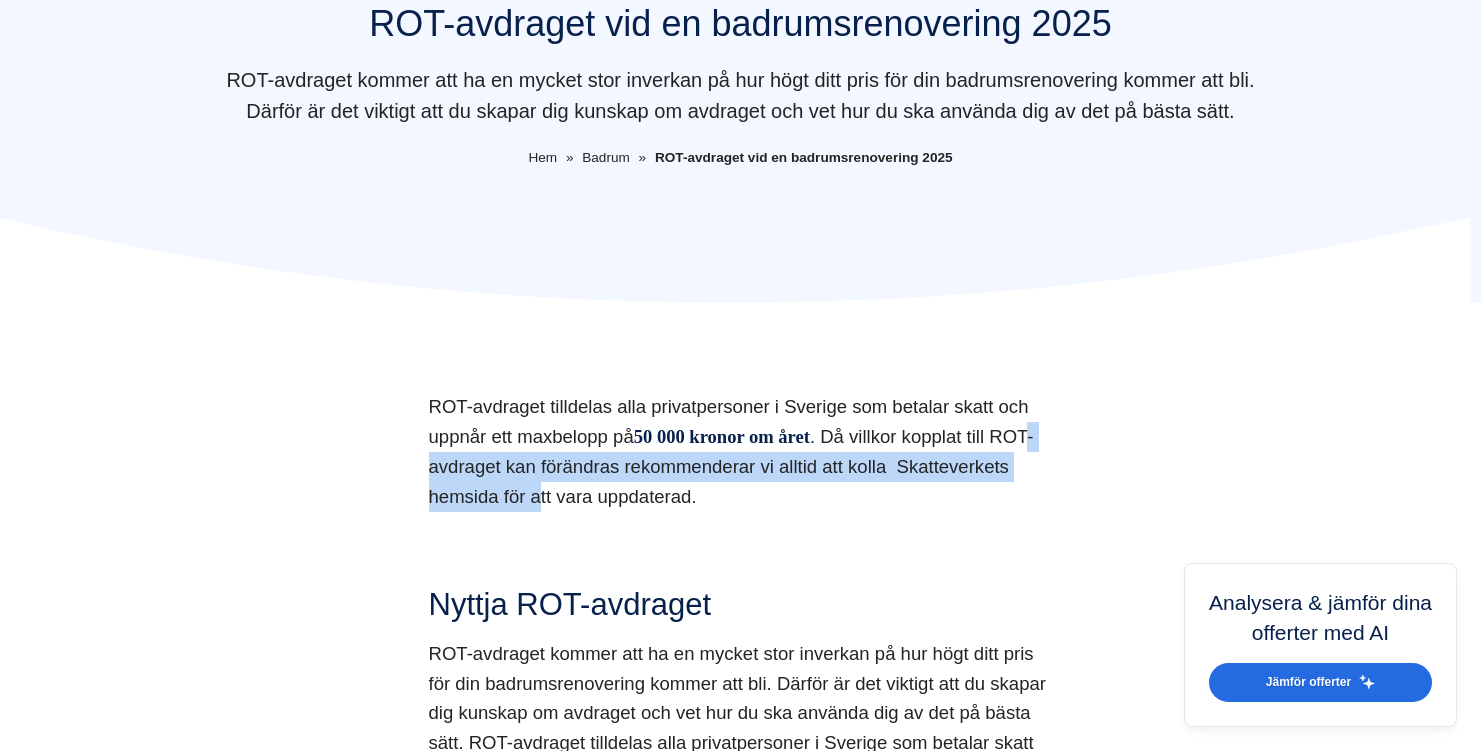 drag, startPoint x: 576, startPoint y: 506, endPoint x: 666, endPoint y: 522, distance: 91.411156 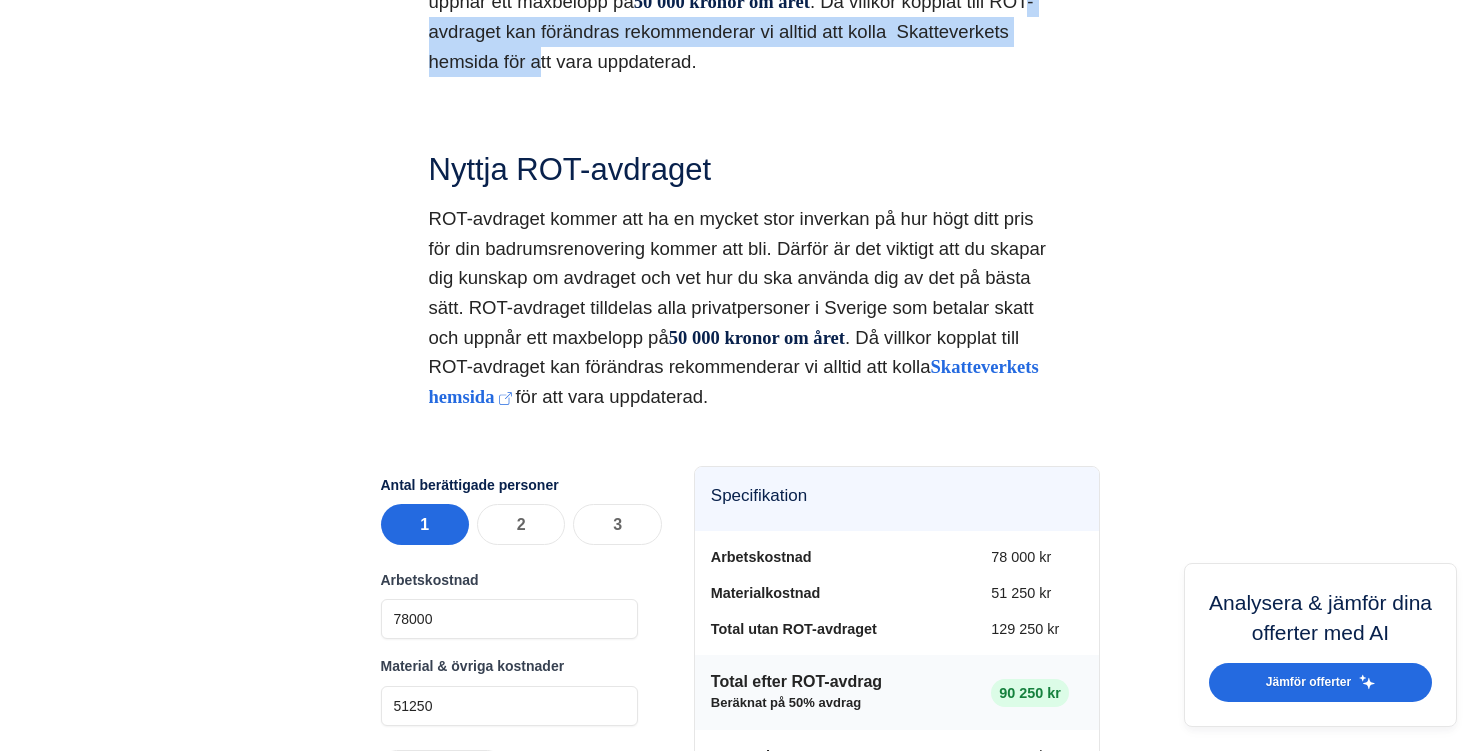scroll, scrollTop: 705, scrollLeft: 0, axis: vertical 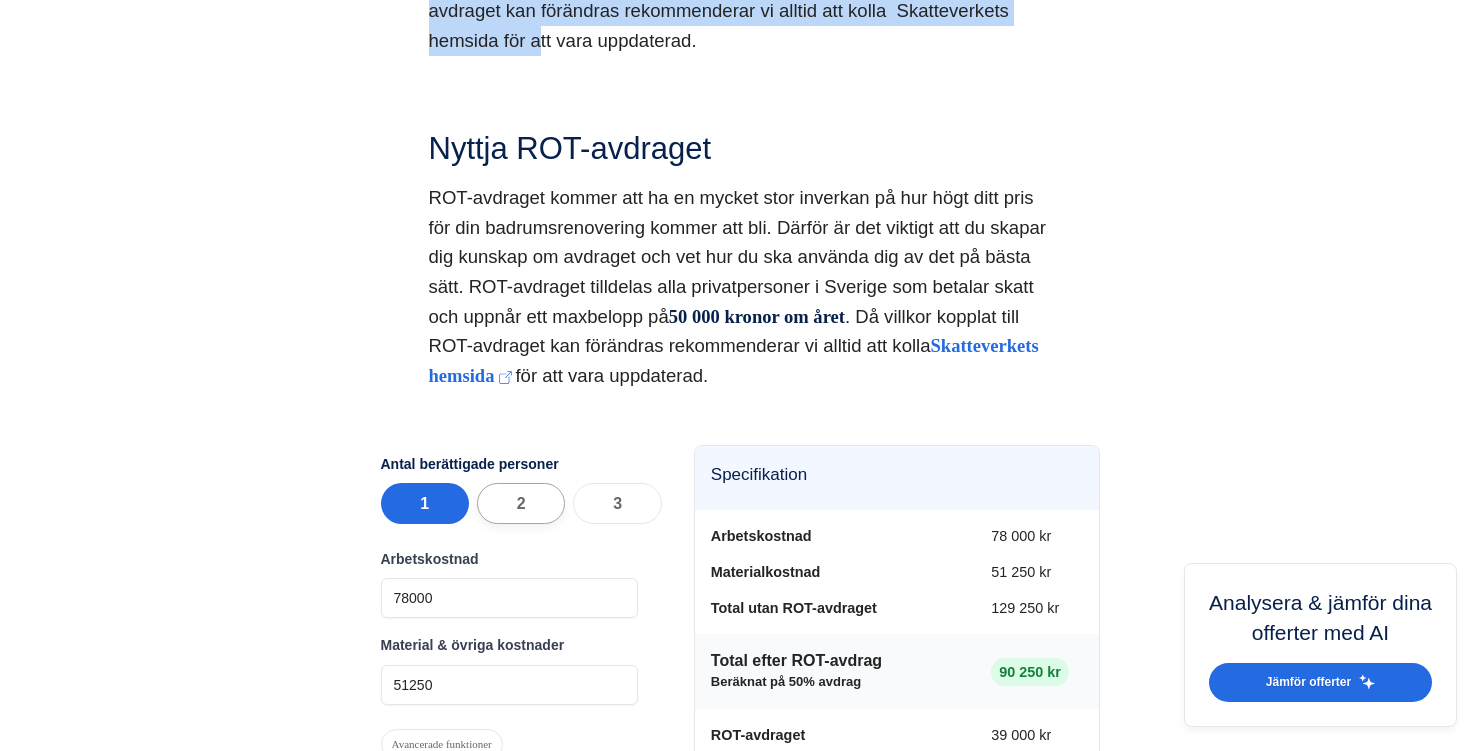 click on "2" at bounding box center [521, 503] 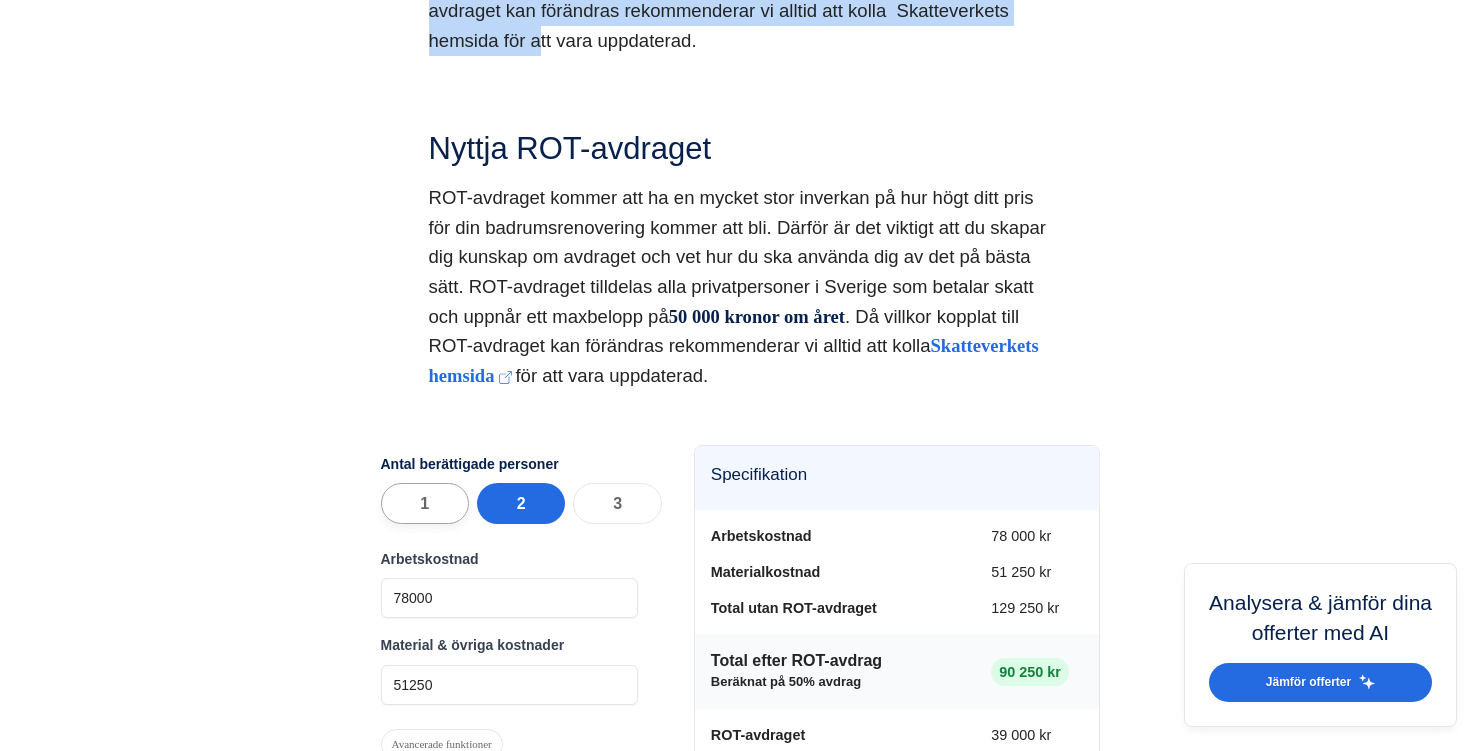 click on "1" at bounding box center (425, 503) 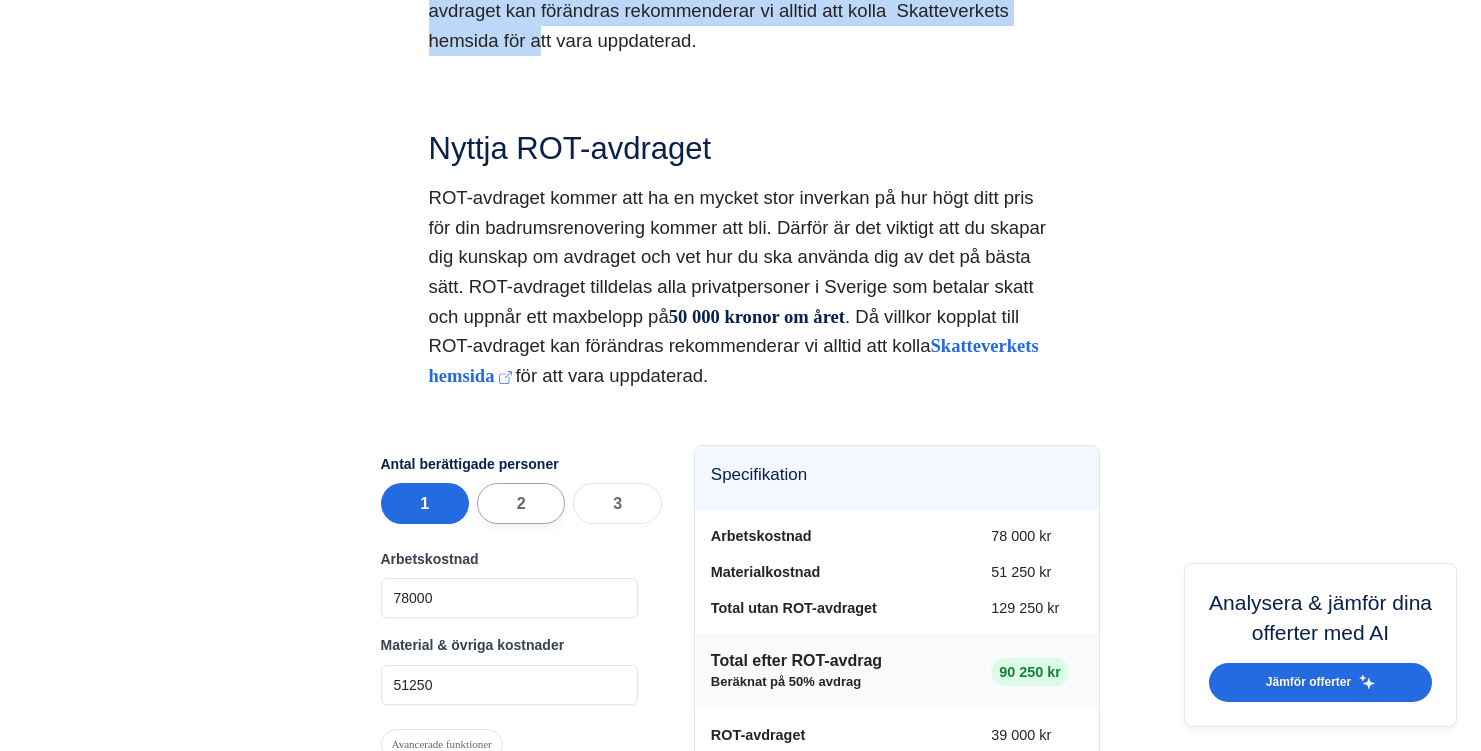 click on "2" at bounding box center (521, 503) 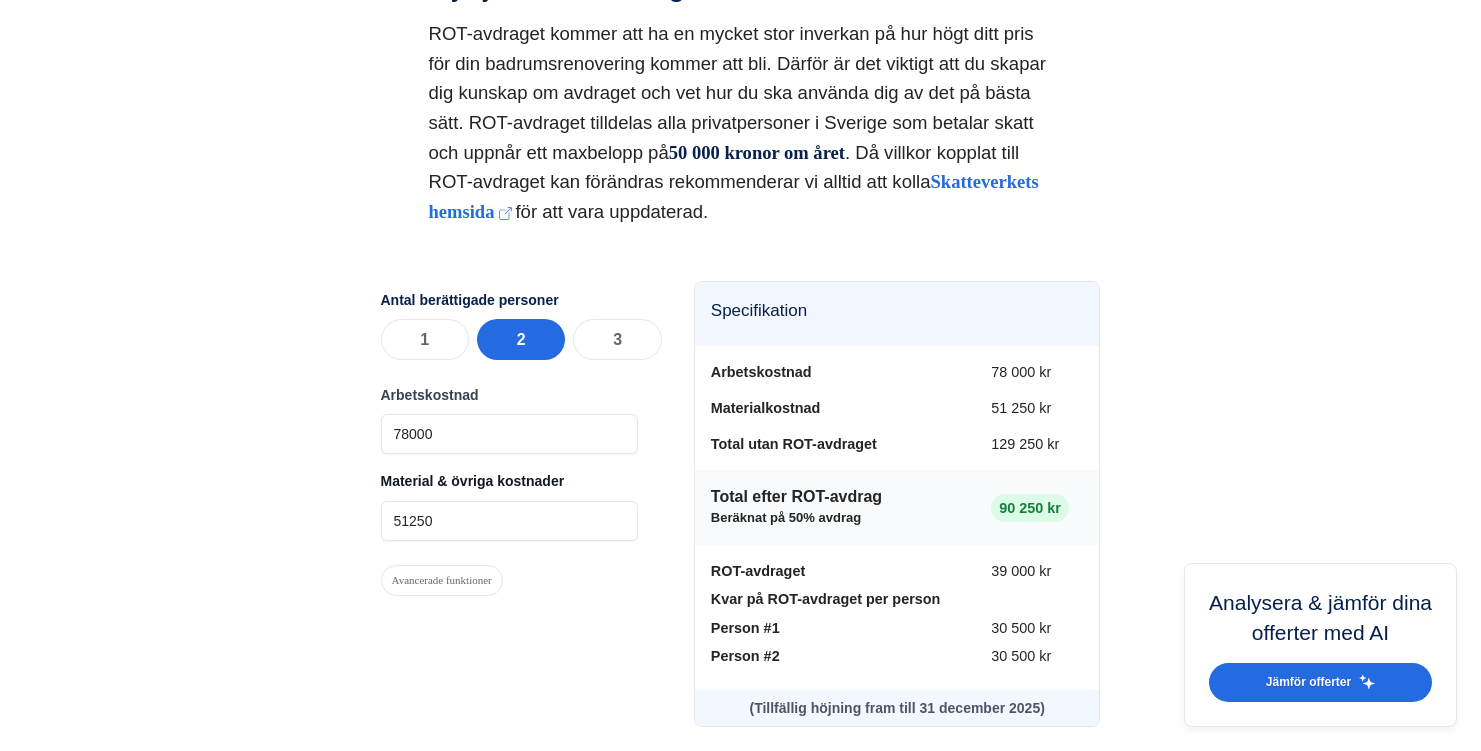 scroll, scrollTop: 867, scrollLeft: 0, axis: vertical 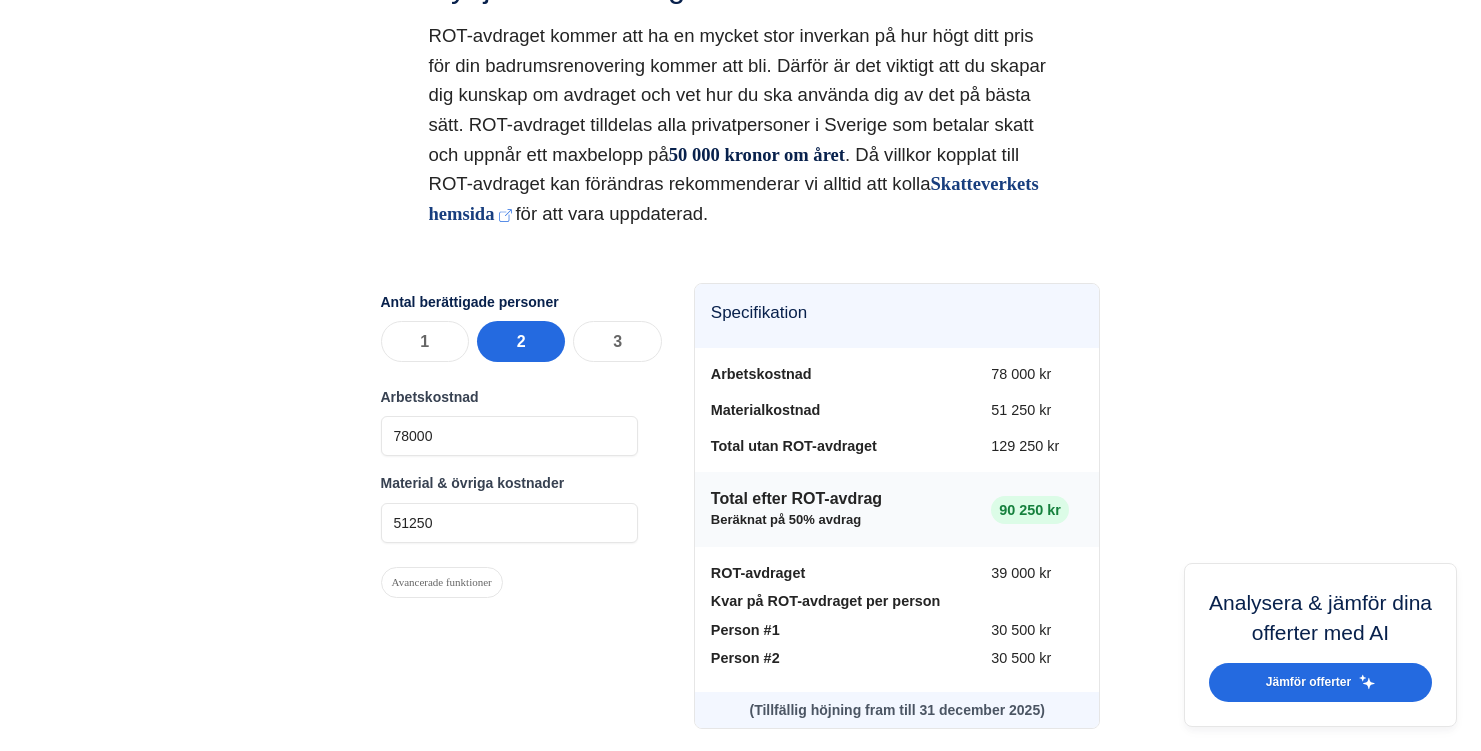 click on "Skatteverkets hemsida" at bounding box center [734, 198] 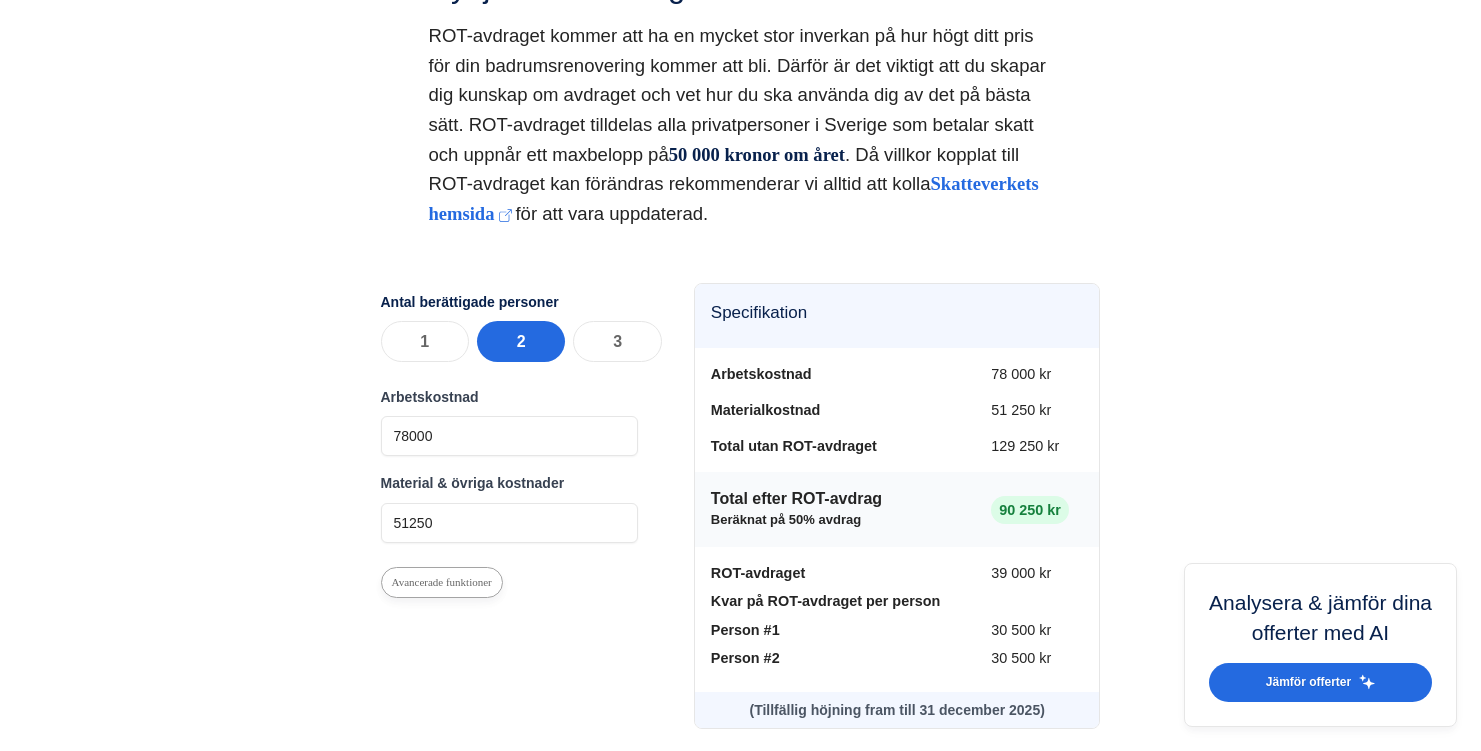 click on "Avancerade funktioner" at bounding box center (442, 582) 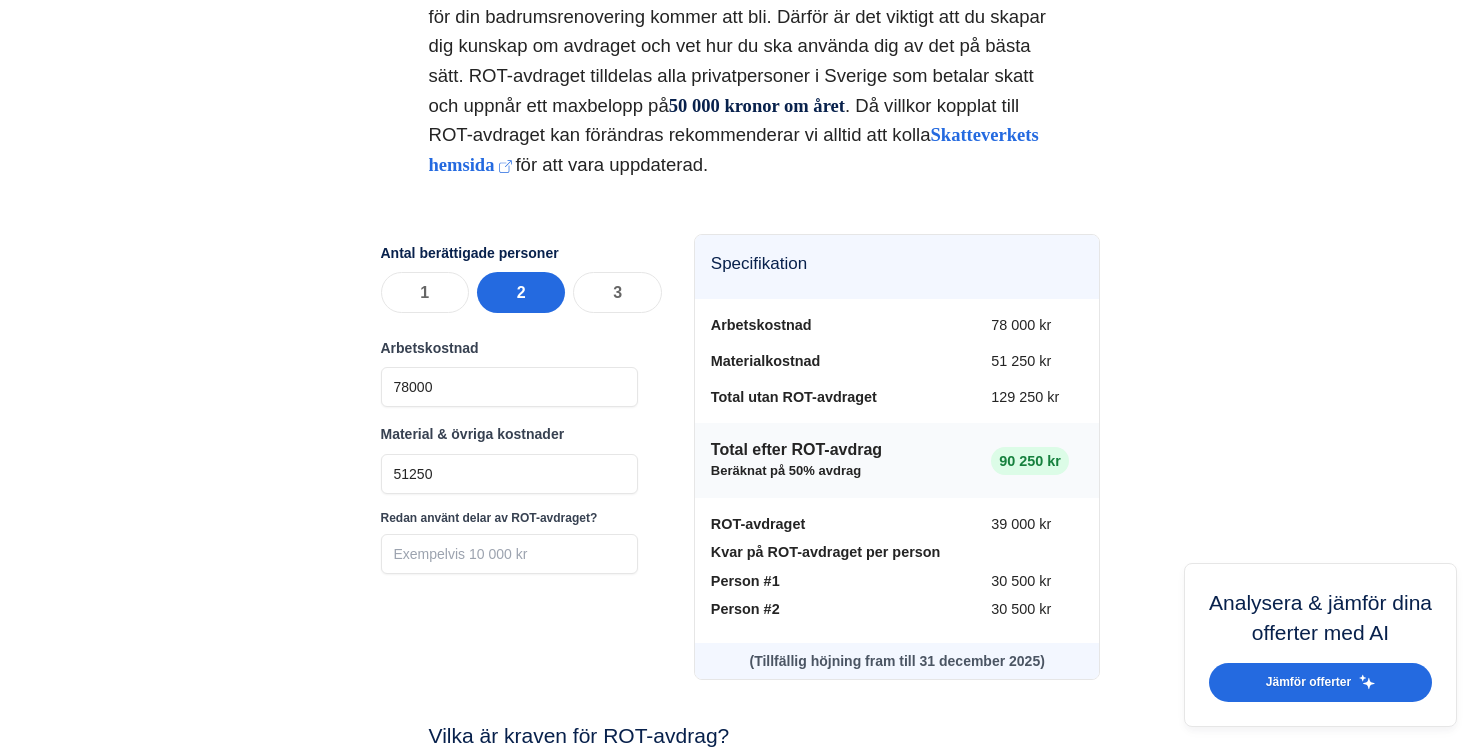 scroll, scrollTop: 920, scrollLeft: 0, axis: vertical 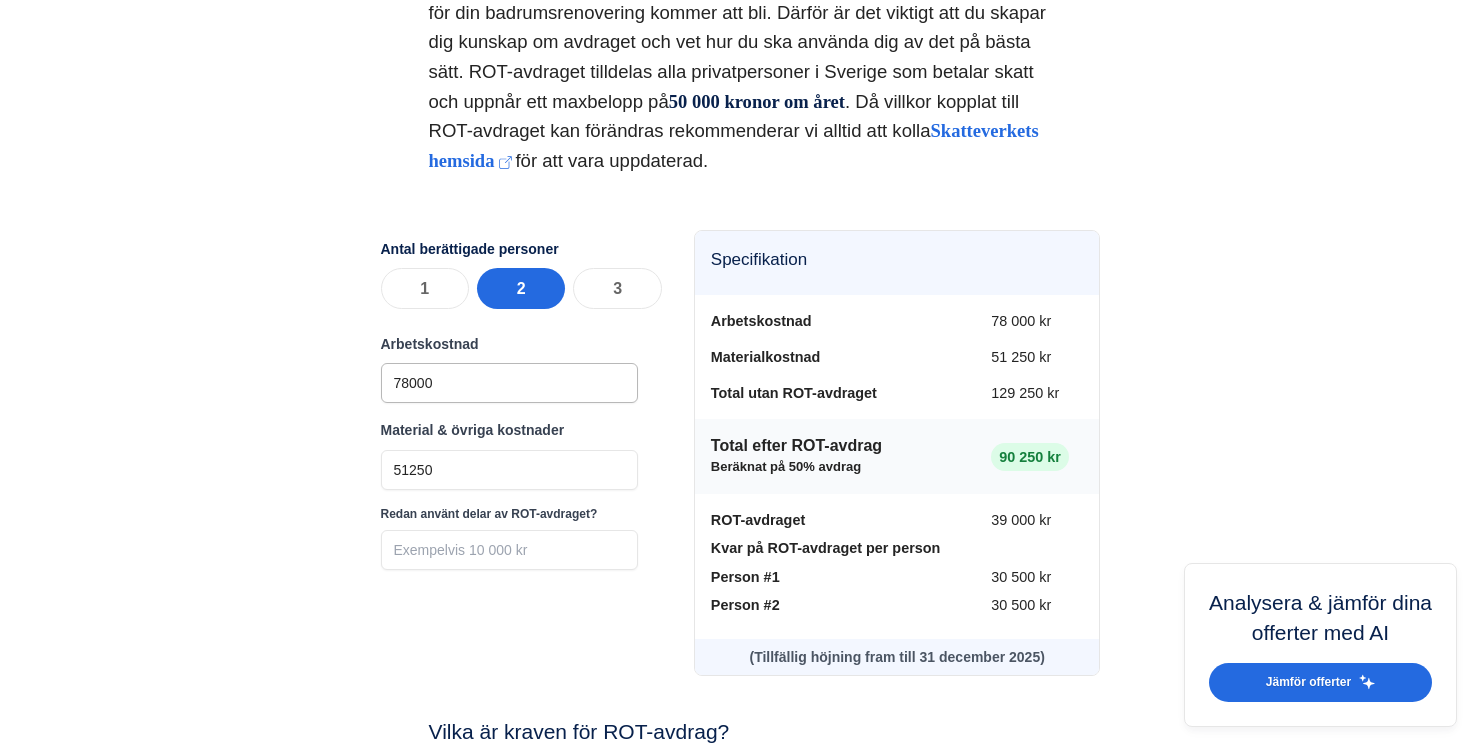 drag, startPoint x: 451, startPoint y: 409, endPoint x: 282, endPoint y: 408, distance: 169.00296 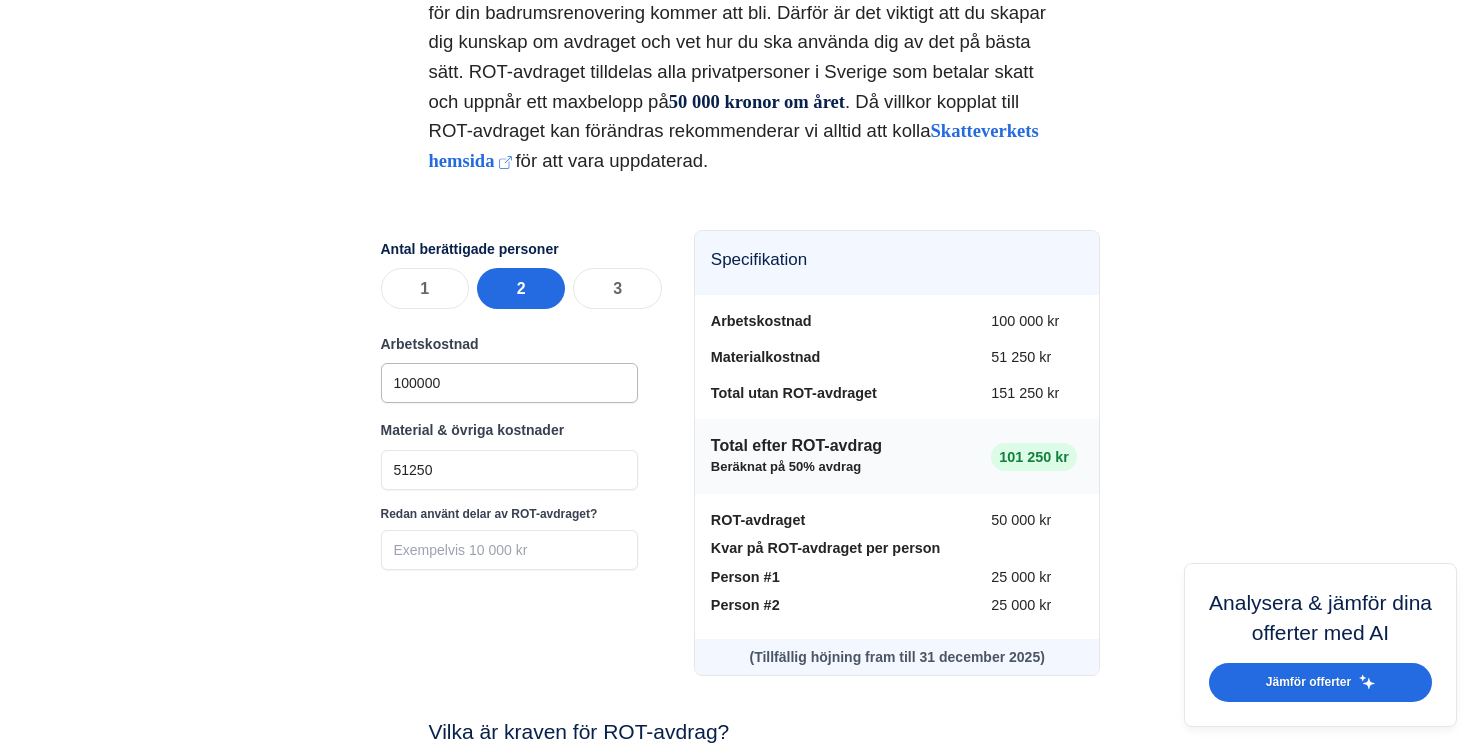 type on "100000" 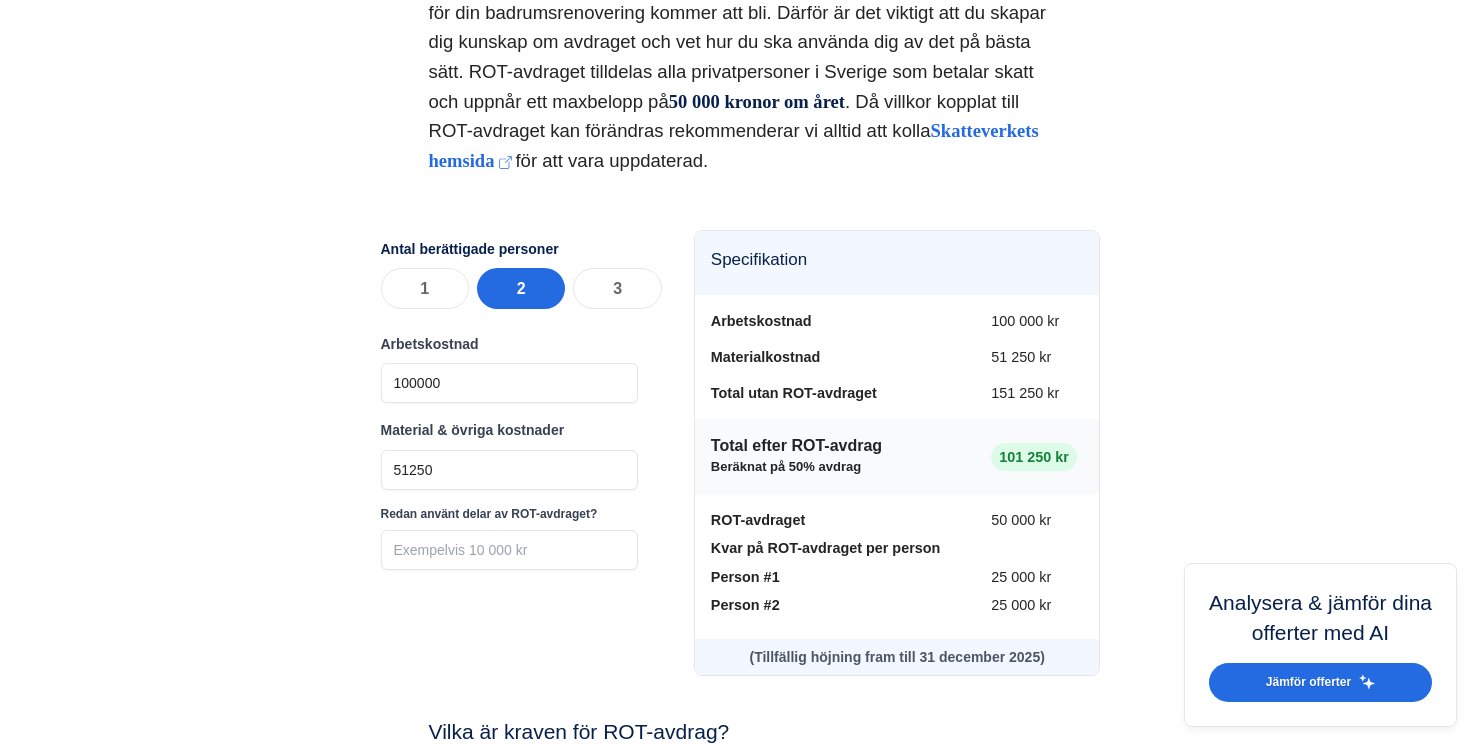 click on "ROT-avdraget tilldelas alla privatpersoner i Sverige som betalar skatt och uppnår ett maxbelopp på  50 000 kronor om året . Då villkor kopplat till ROT-avdraget kan förändras rekommenderar vi alltid att kolla  Skatteverkets hemsida för att vara uppdaterad.
Nyttja ROT-avdraget ROT-avdraget kommer att ha en mycket stor inverkan på hur högt ditt pris för din badrumsrenovering kommer att bli. Därför är det viktigt att du skapar dig kunskap om avdraget och vet hur du ska använda dig av det på bästa sätt. ROT-avdraget tilldelas alla privatpersoner i Sverige som betalar skatt och uppnår ett maxbelopp på  50 000 kronor om året . Då villkor kopplat till ROT-avdraget kan förändras rekommenderar vi alltid att kolla  Skatteverkets hemsida  för att vara uppdaterad.
Antal berättigade personer 1 2 3 Arbetskostnad 1" at bounding box center [740, 1348] 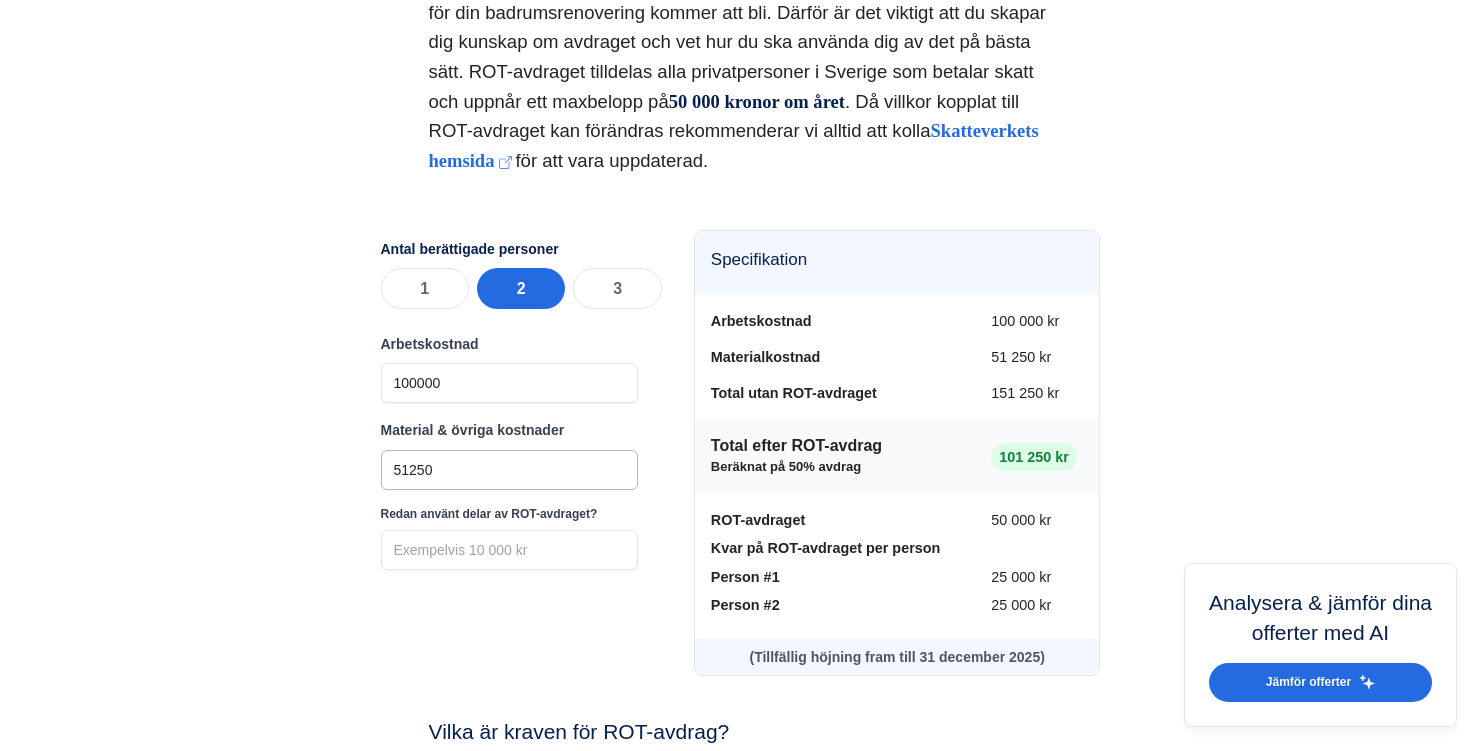 drag, startPoint x: 460, startPoint y: 502, endPoint x: 316, endPoint y: 497, distance: 144.08678 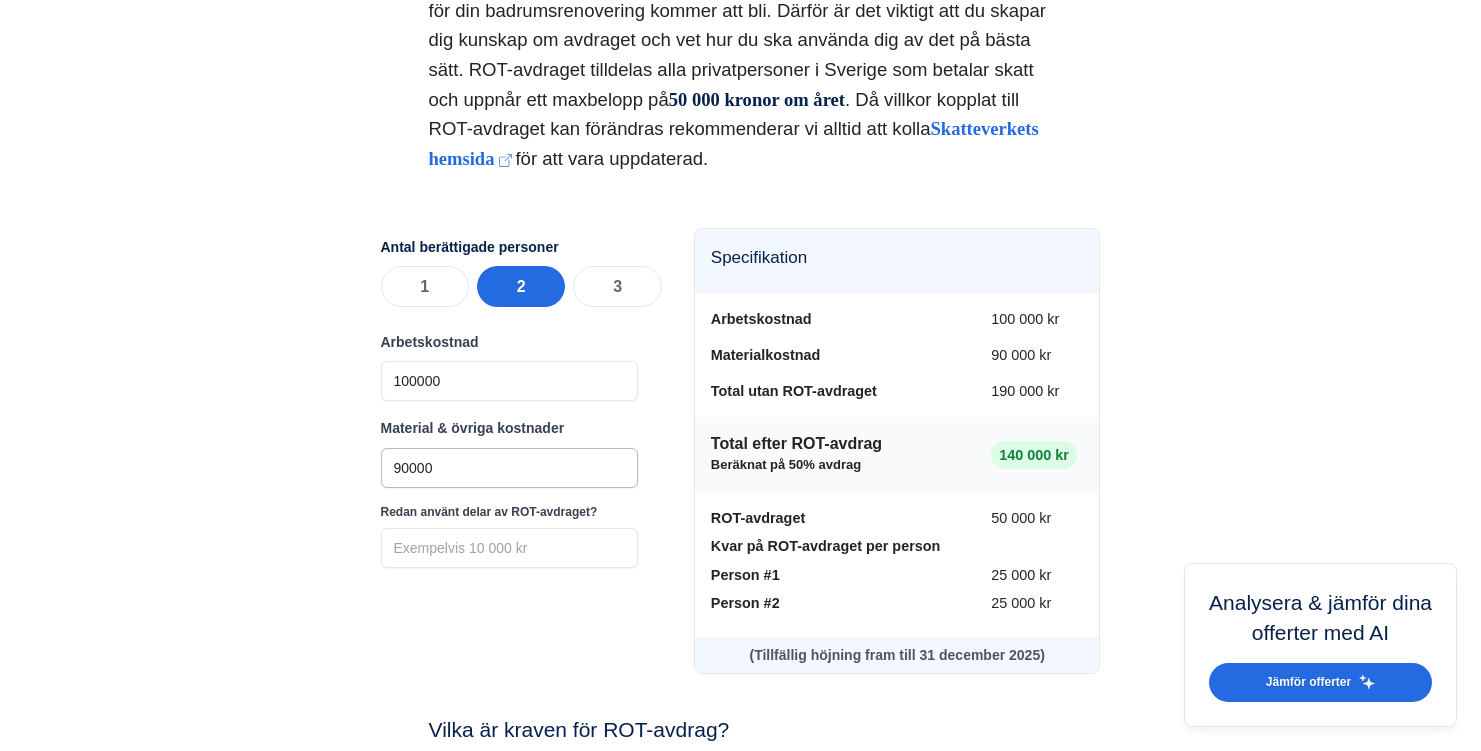 scroll, scrollTop: 924, scrollLeft: 0, axis: vertical 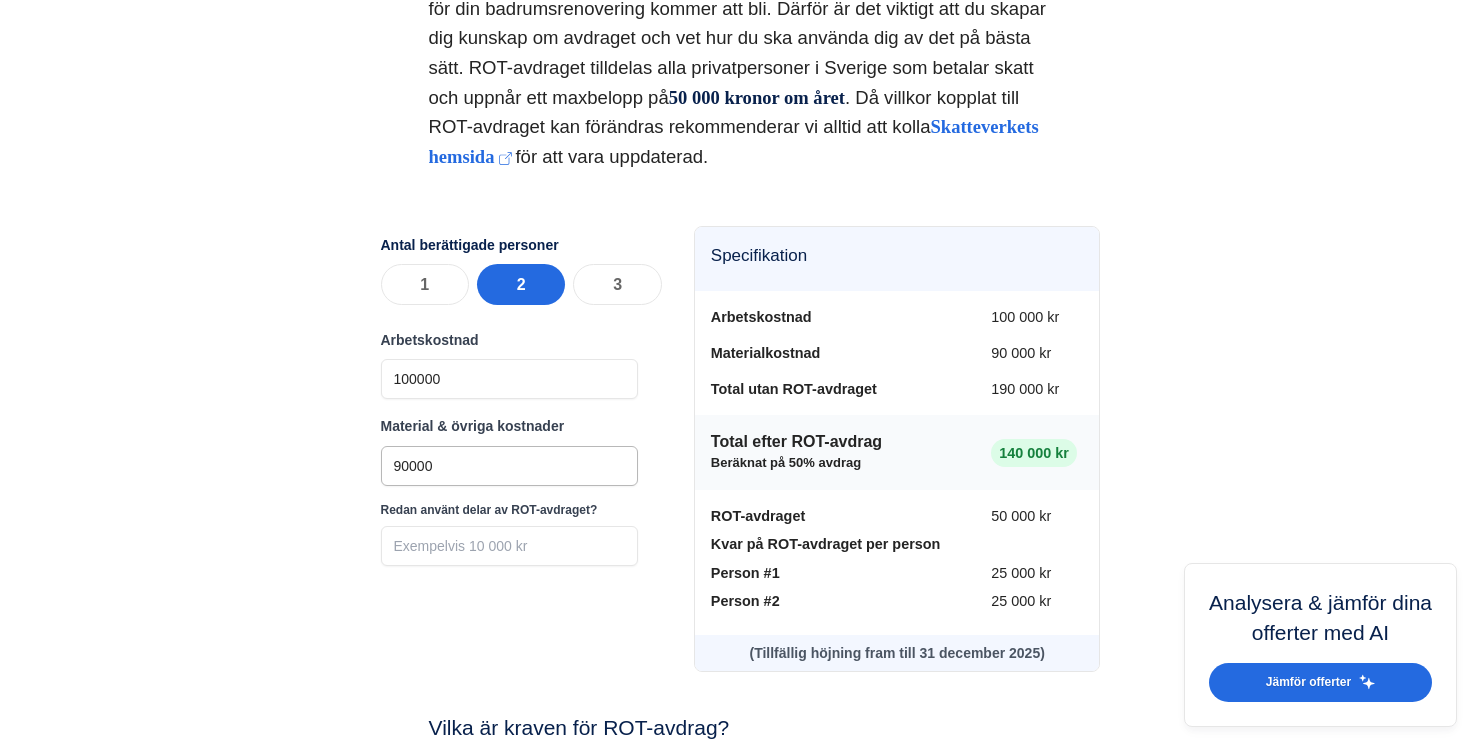 type on "90000" 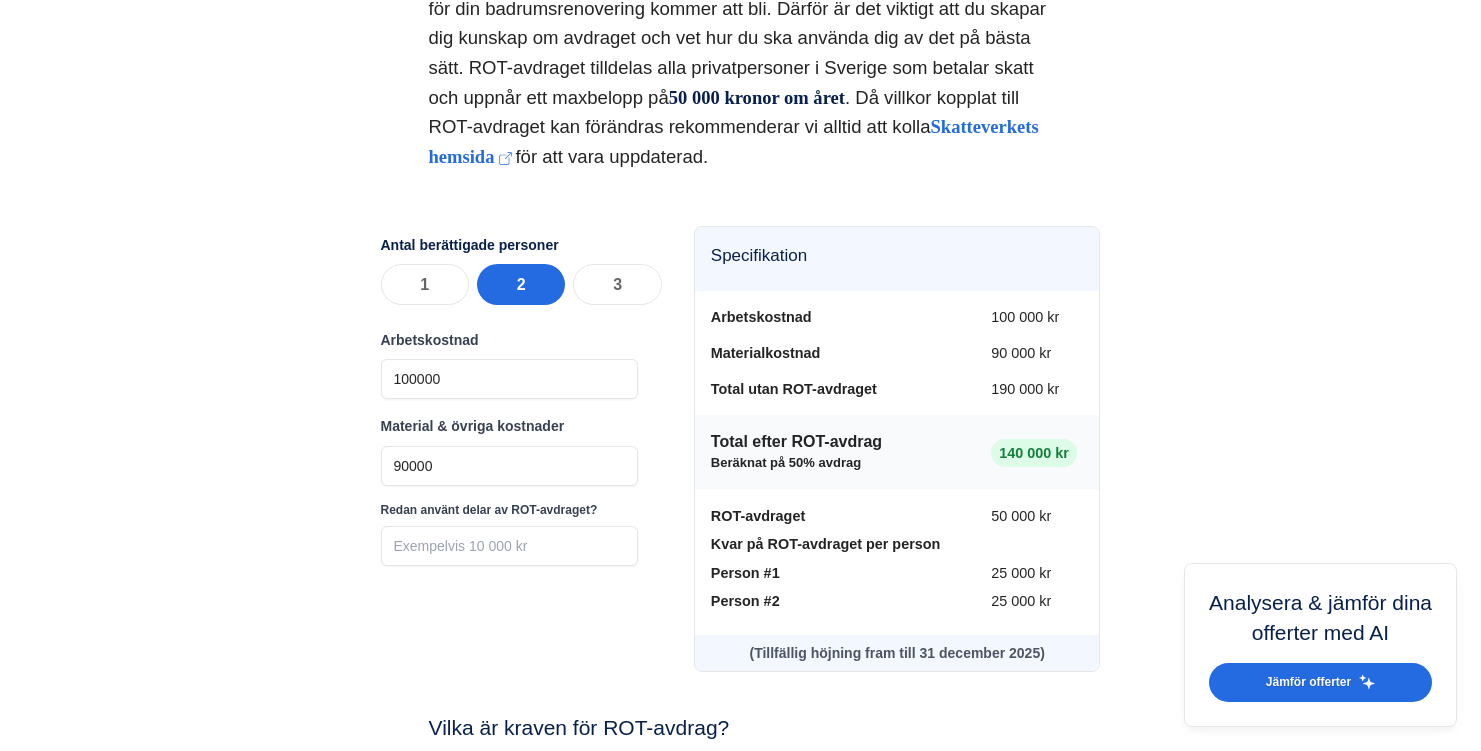 click on "ROT-avdraget tilldelas alla privatpersoner i Sverige som betalar skatt och uppnår ett maxbelopp på  50 000 kronor om året . Då villkor kopplat till ROT-avdraget kan förändras rekommenderar vi alltid att kolla  Skatteverkets hemsida för att vara uppdaterad.
Nyttja ROT-avdraget ROT-avdraget kommer att ha en mycket stor inverkan på hur högt ditt pris för din badrumsrenovering kommer att bli. Därför är det viktigt att du skapar dig kunskap om avdraget och vet hur du ska använda dig av det på bästa sätt. ROT-avdraget tilldelas alla privatpersoner i Sverige som betalar skatt och uppnår ett maxbelopp på  50 000 kronor om året . Då villkor kopplat till ROT-avdraget kan förändras rekommenderar vi alltid att kolla  Skatteverkets hemsida  för att vara uppdaterad.
Antal berättigade personer 1 2 3 Arbetskostnad 1" at bounding box center (740, 1344) 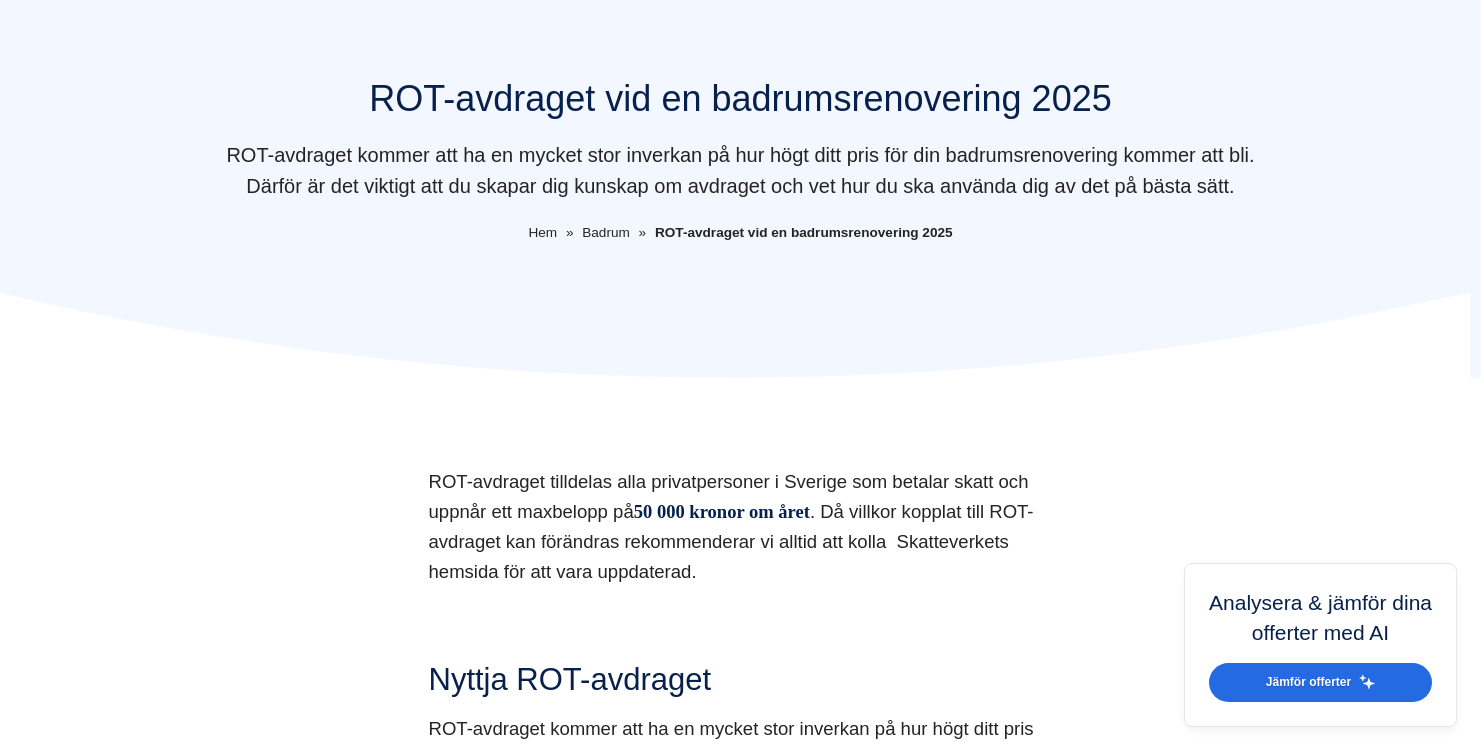 scroll, scrollTop: 0, scrollLeft: 0, axis: both 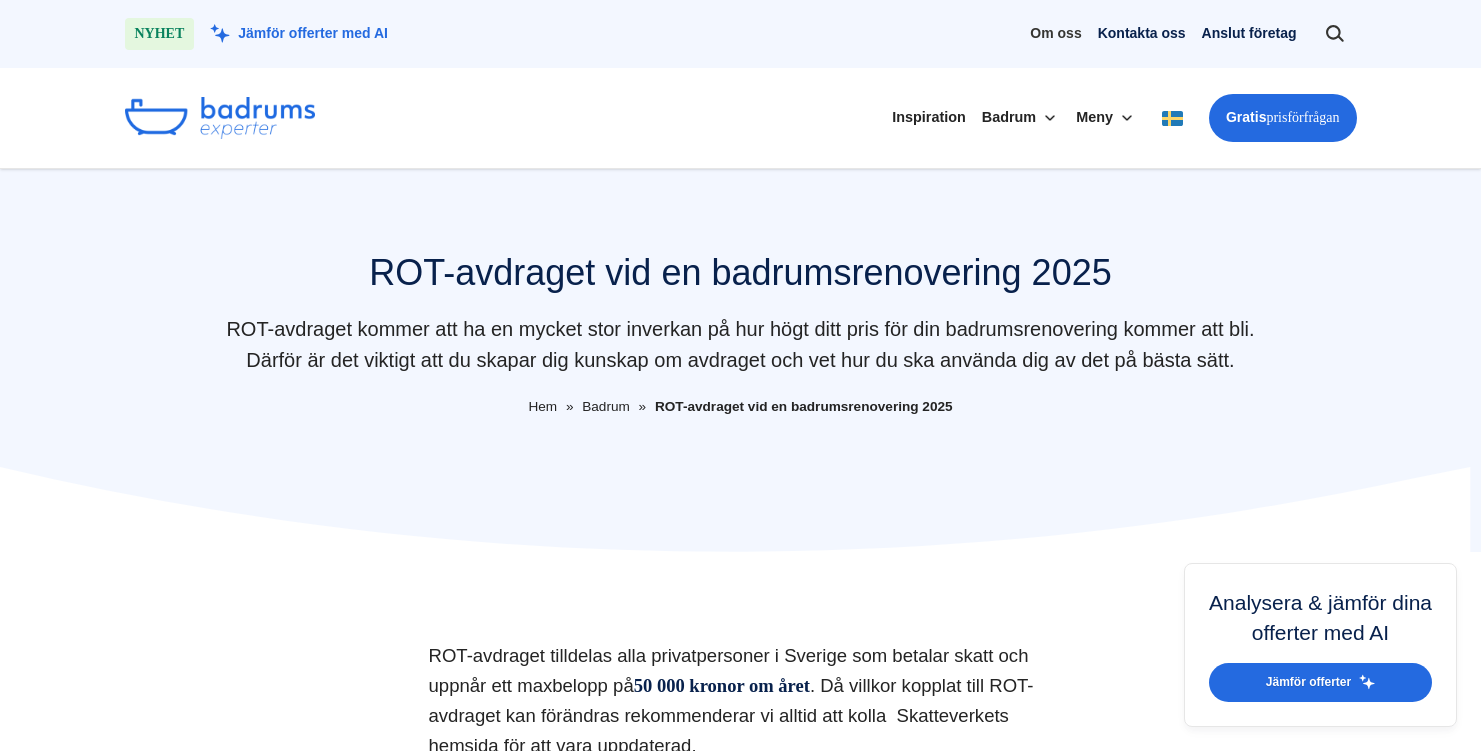 click on "Om oss" at bounding box center (1055, 33) 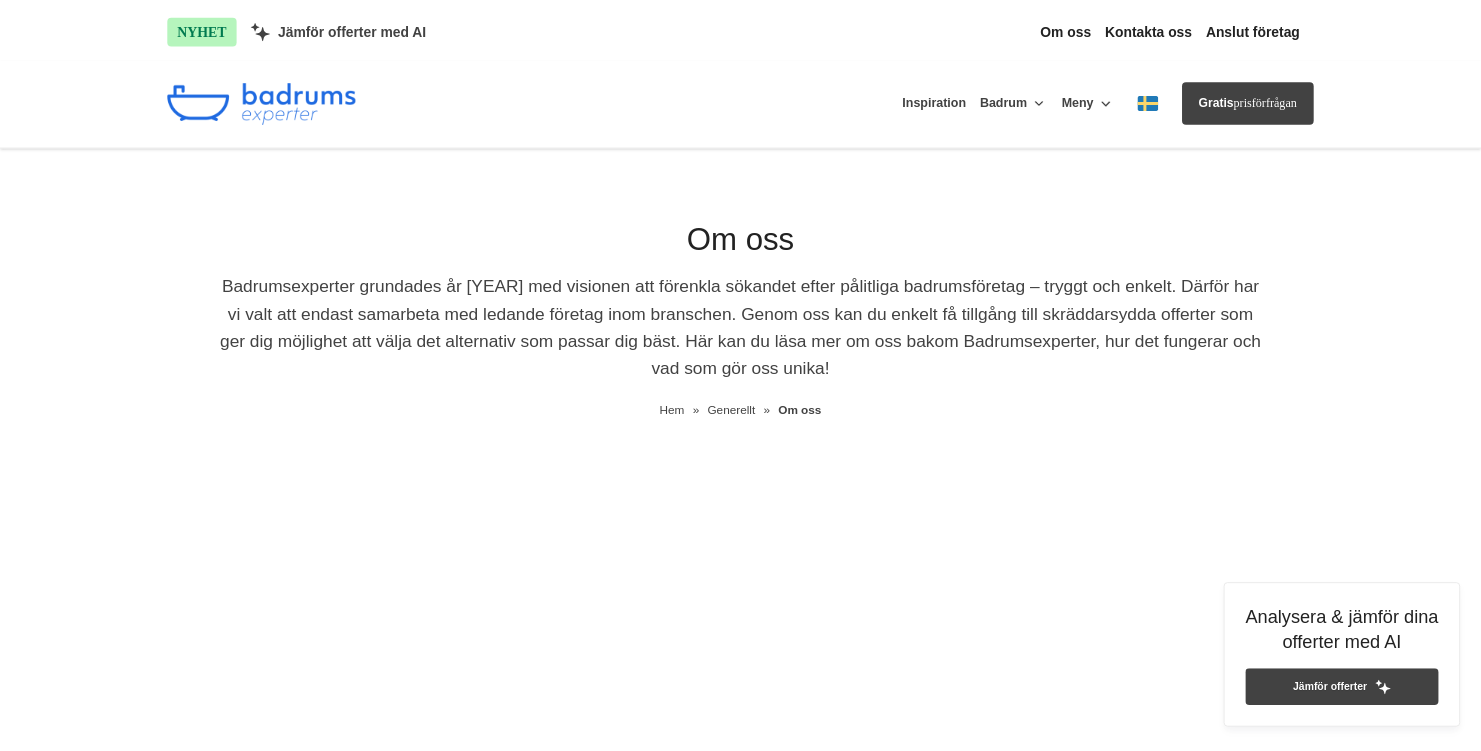 scroll, scrollTop: 0, scrollLeft: 0, axis: both 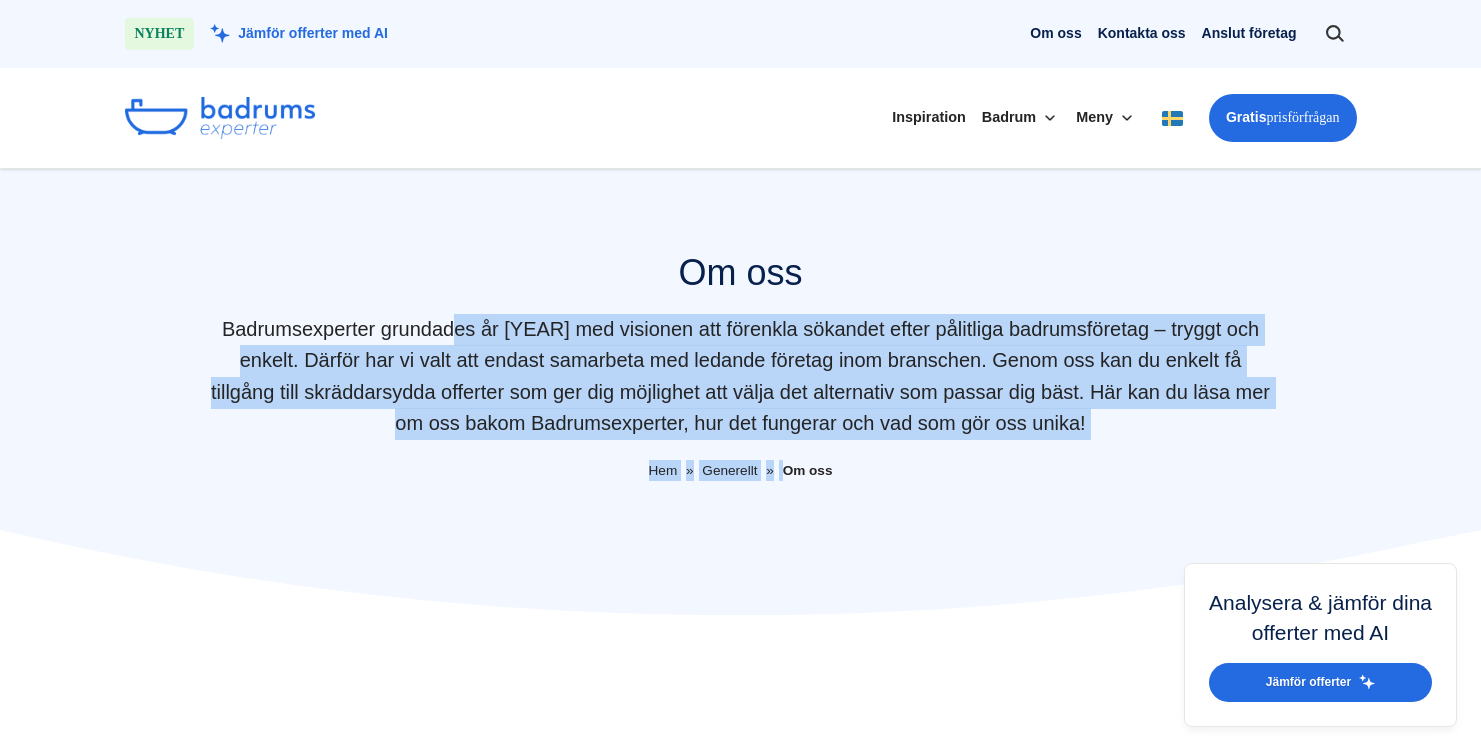 drag, startPoint x: 470, startPoint y: 341, endPoint x: 782, endPoint y: 461, distance: 334.2813 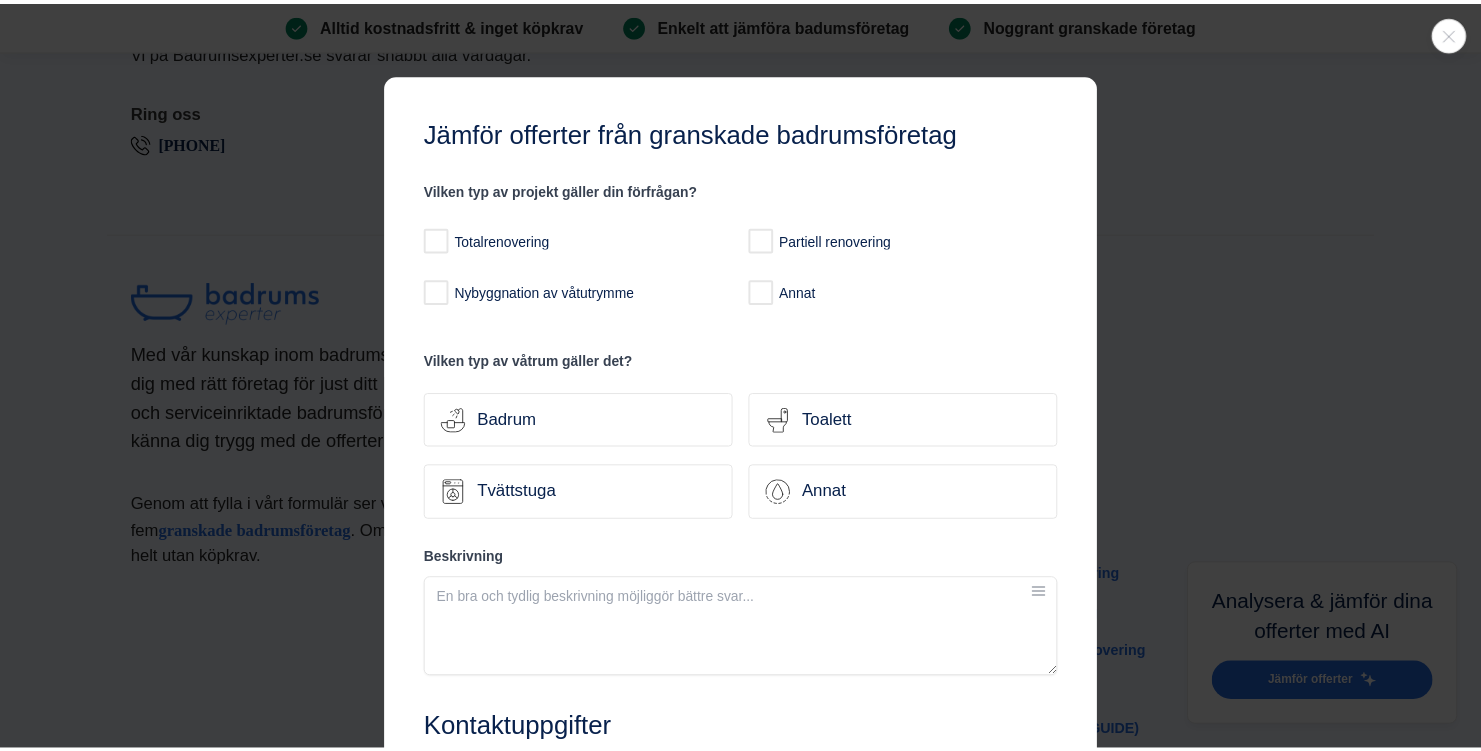 scroll, scrollTop: 6795, scrollLeft: 0, axis: vertical 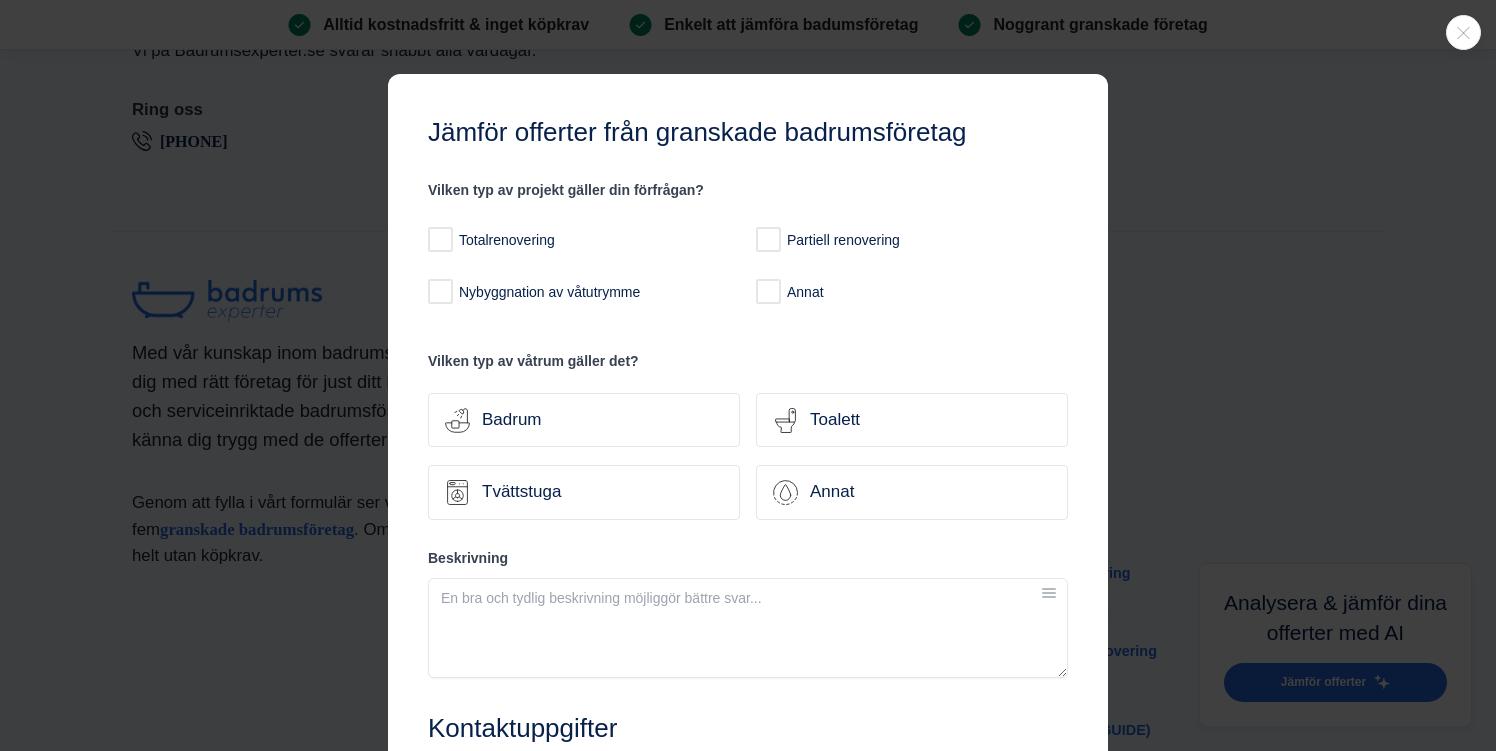 click at bounding box center [1463, 33] 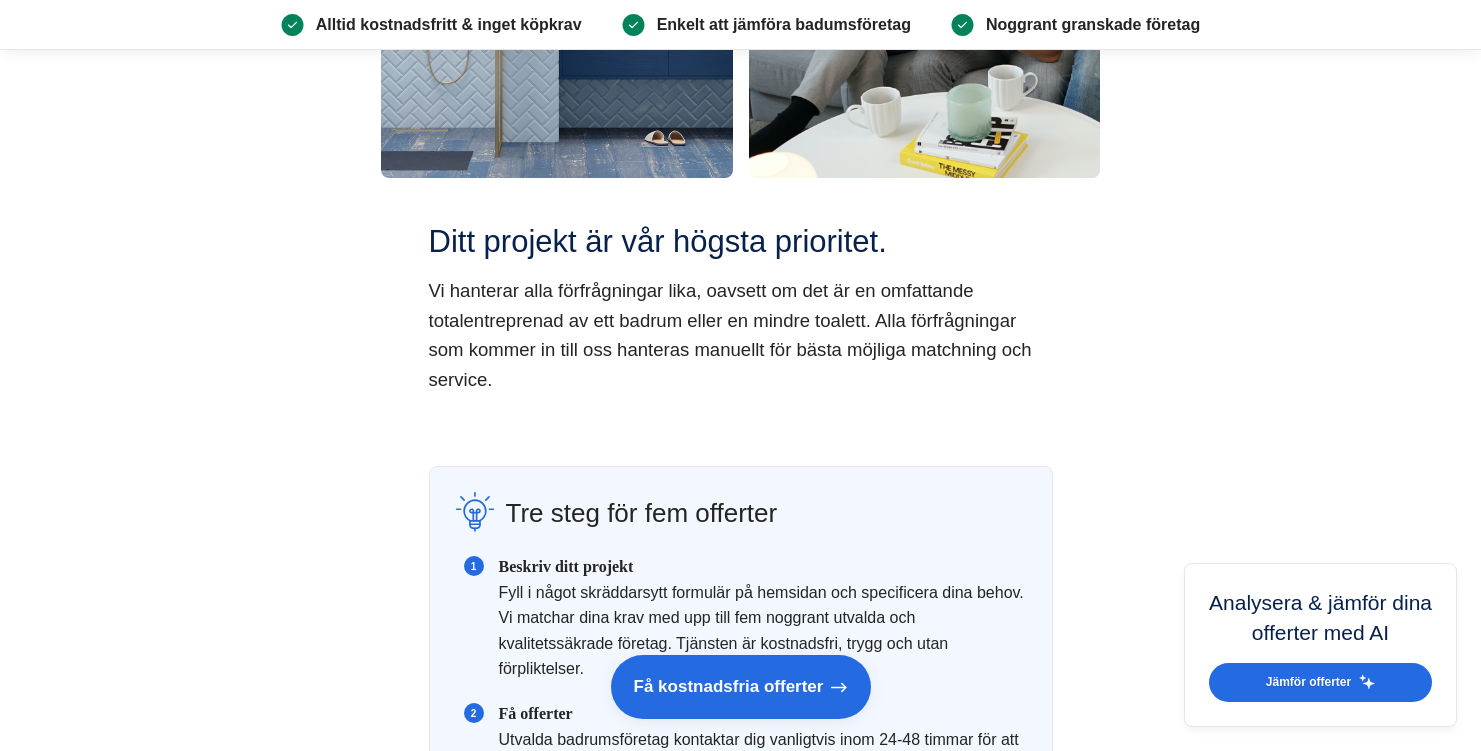 scroll, scrollTop: 0, scrollLeft: 0, axis: both 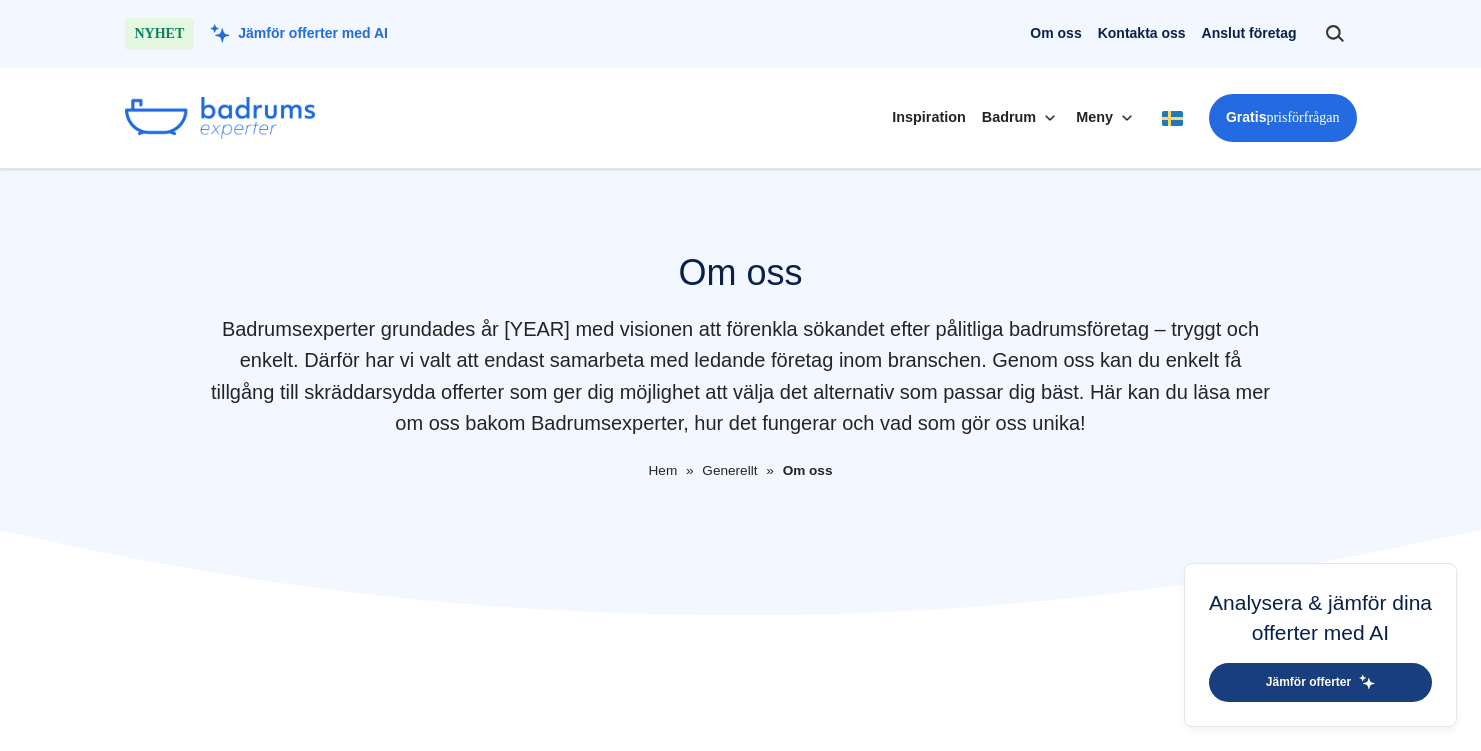 click on "Jämför offerter" at bounding box center (1308, 682) 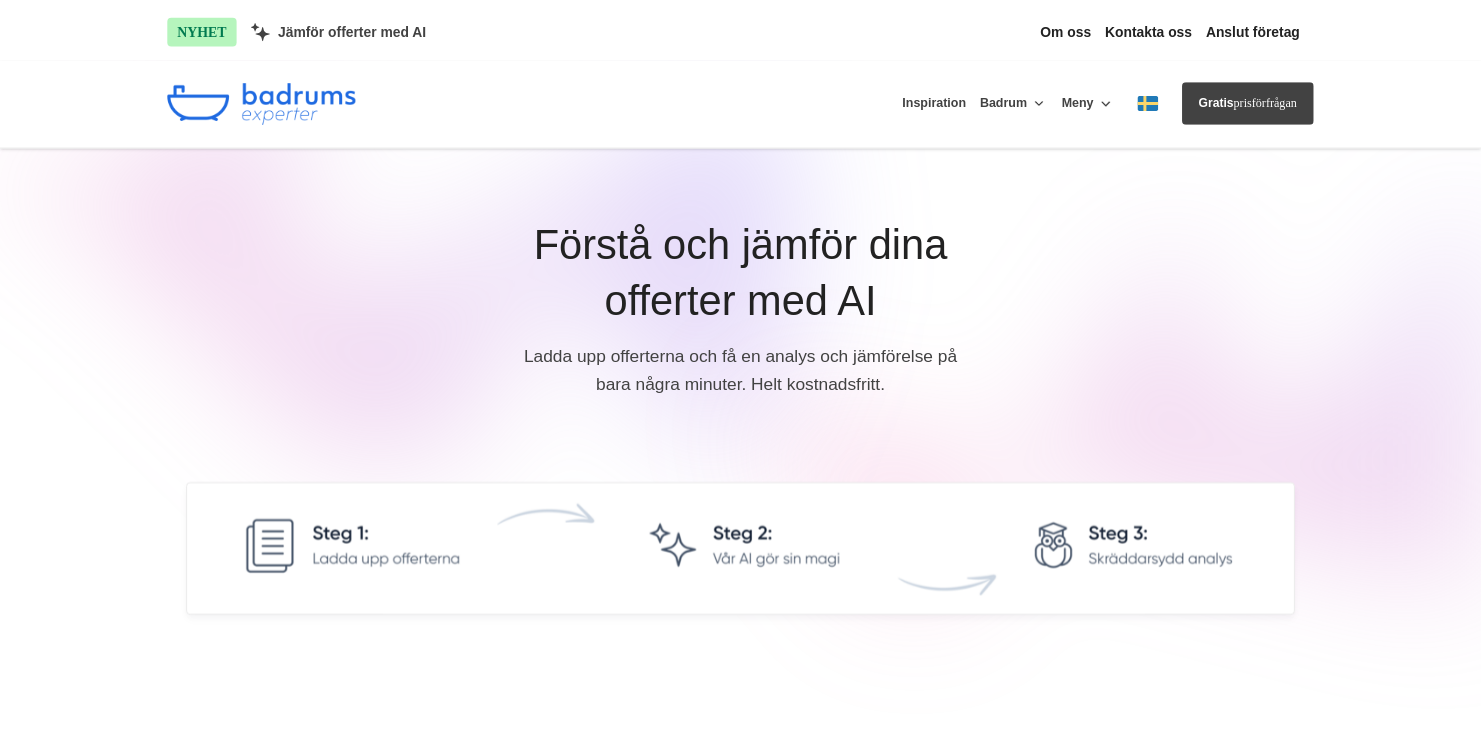 scroll, scrollTop: 0, scrollLeft: 0, axis: both 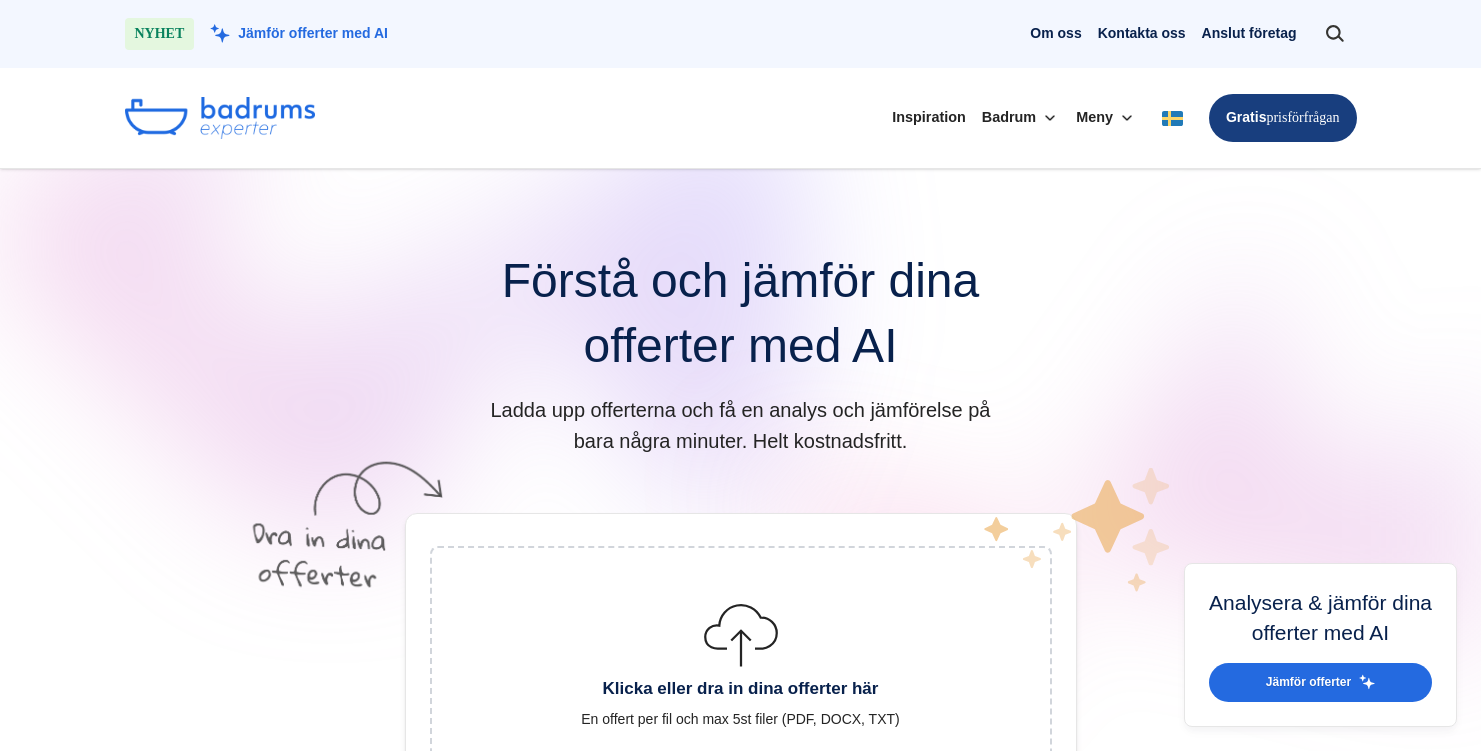 click on "Gratis  prisförfrågan" at bounding box center (1283, 117) 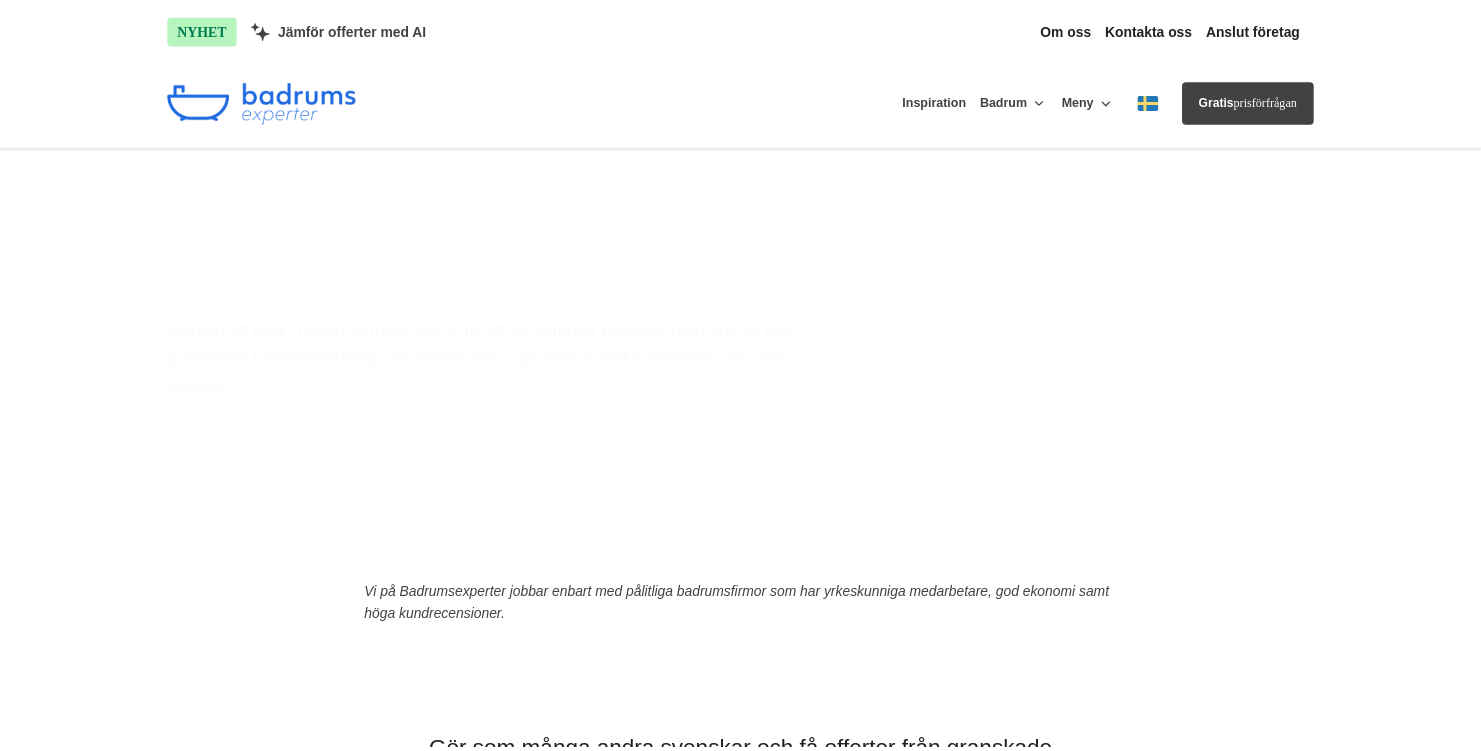 scroll, scrollTop: 0, scrollLeft: 0, axis: both 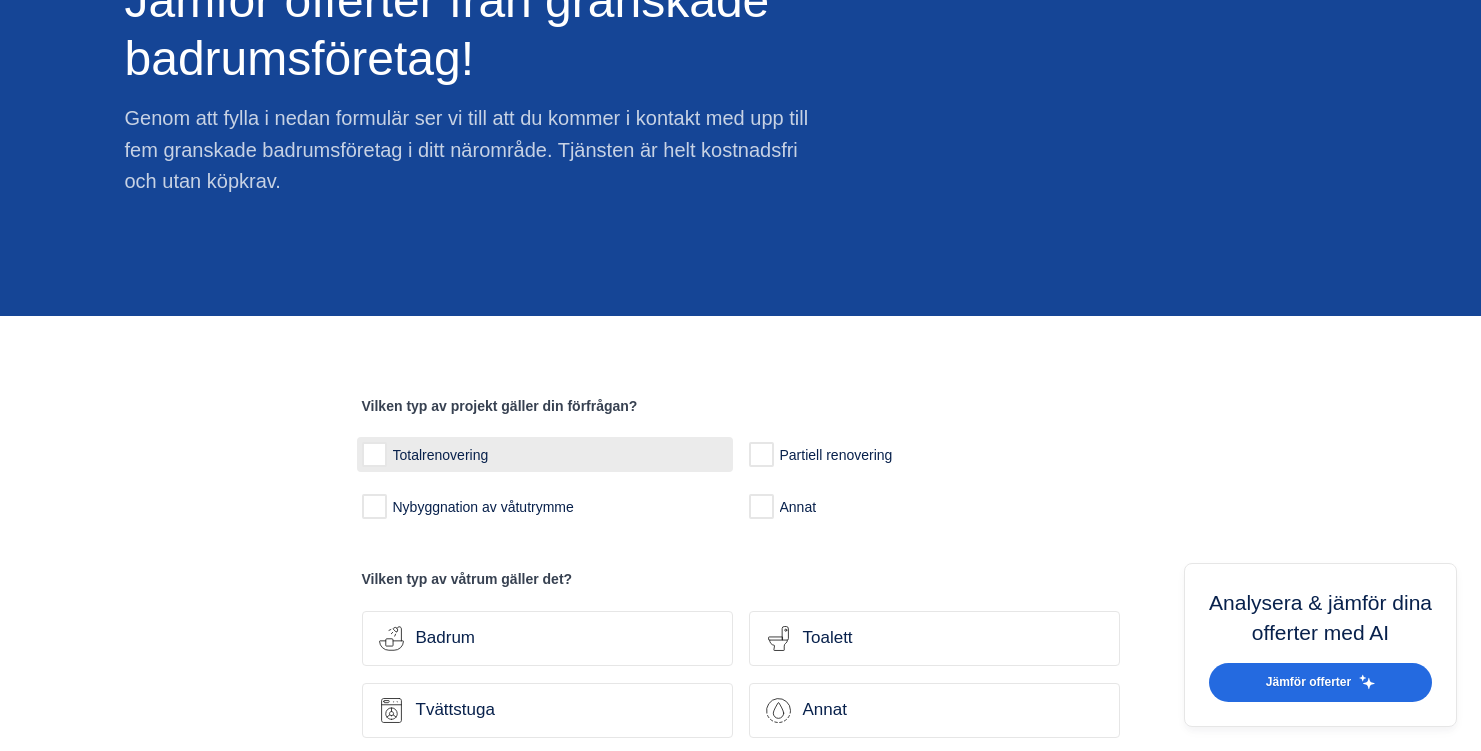 click on "Totalrenovering" at bounding box center (545, 455) 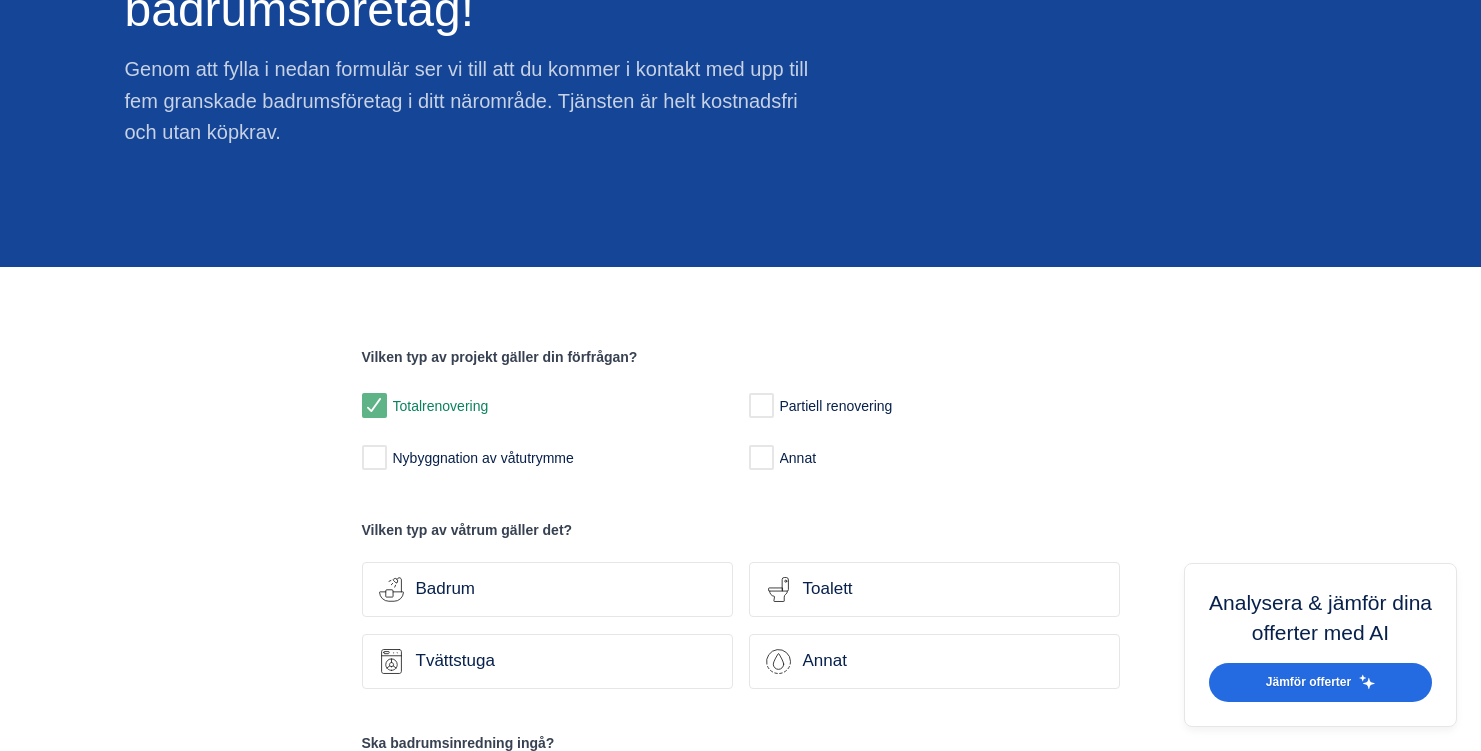 scroll, scrollTop: 371, scrollLeft: 0, axis: vertical 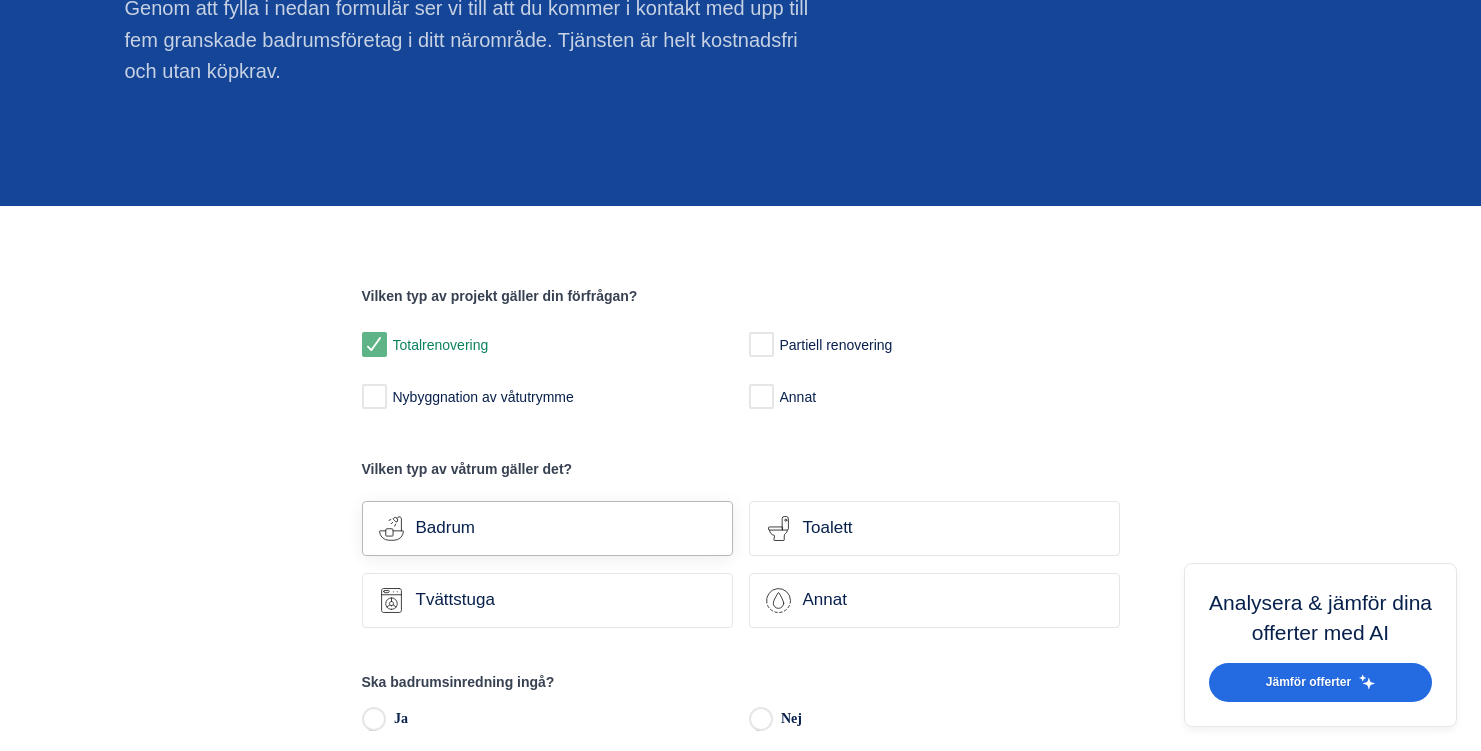 click on "Badrum" at bounding box center (560, 528) 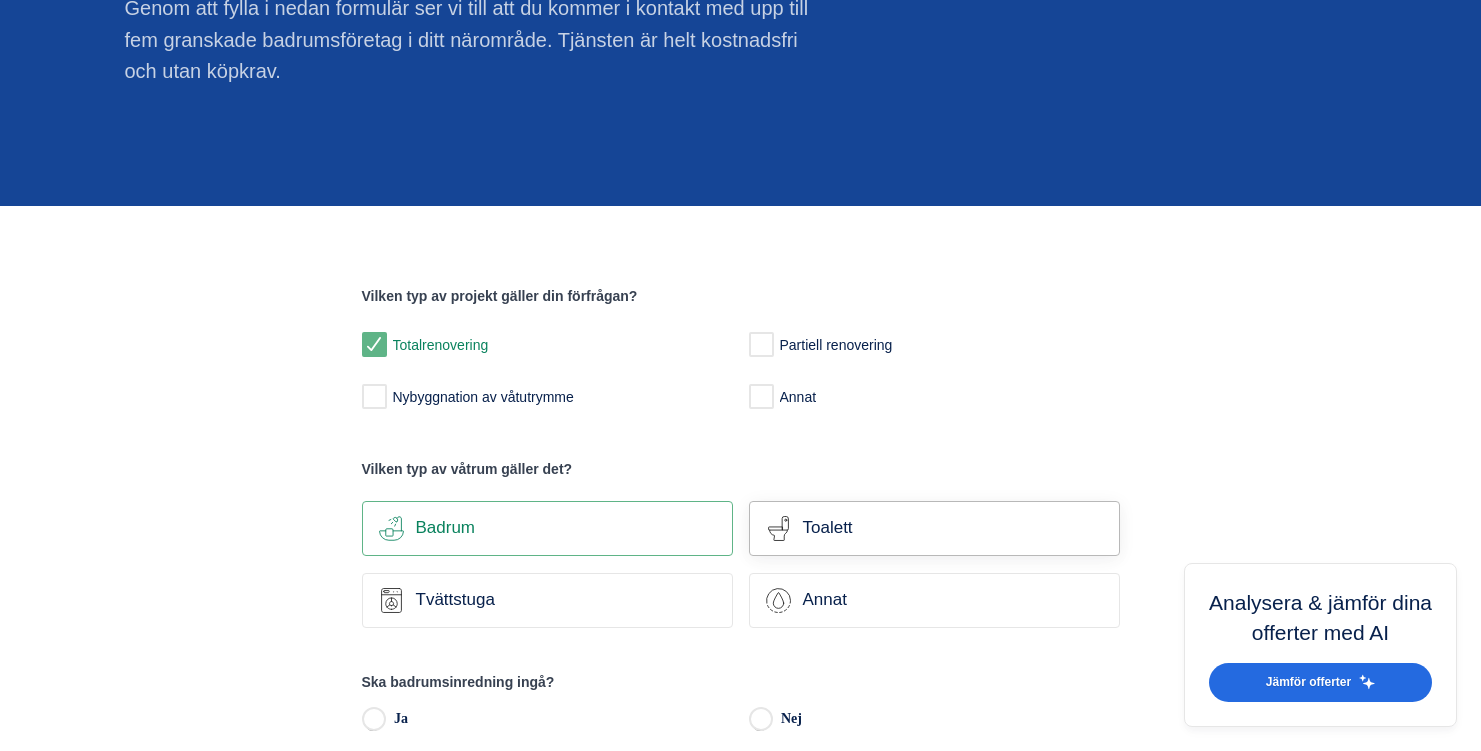 click on "Toalett" at bounding box center [947, 528] 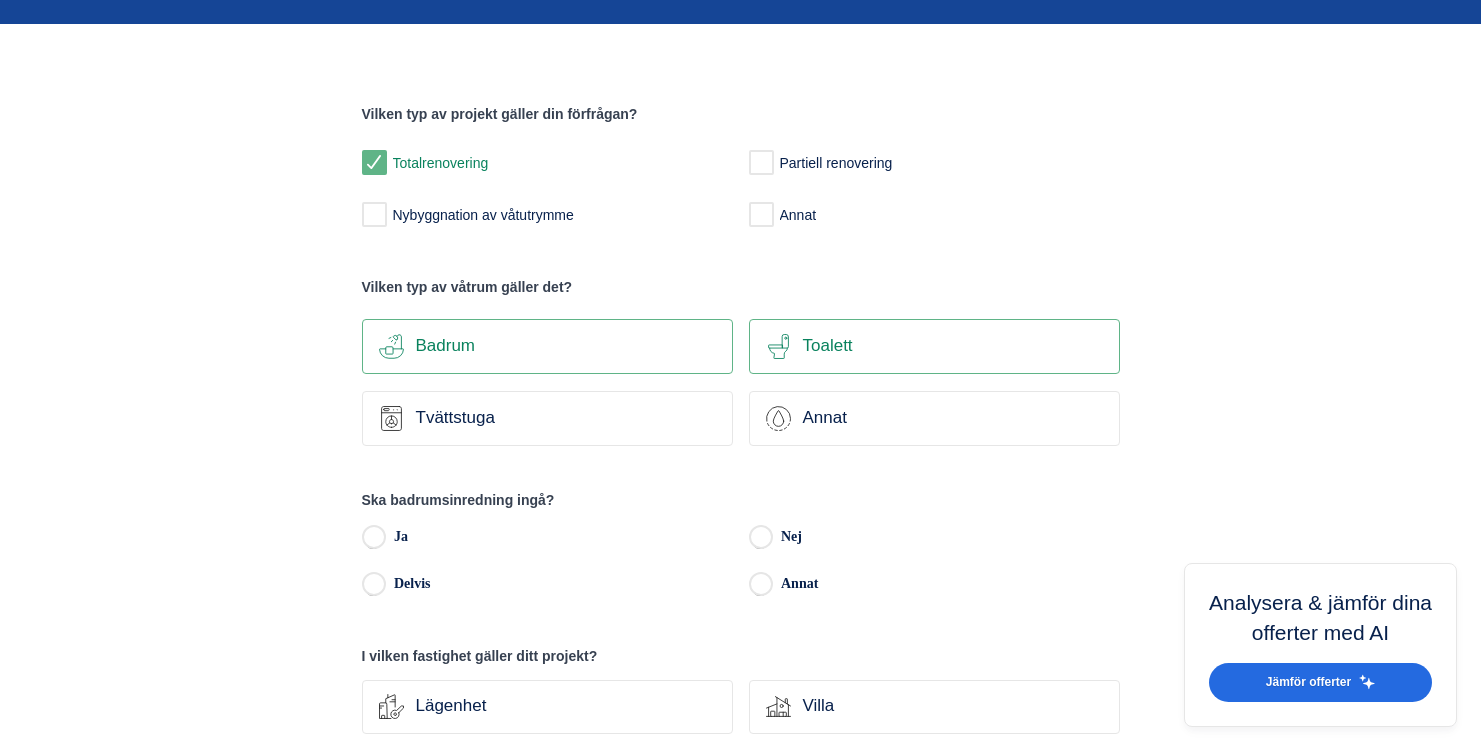 scroll, scrollTop: 606, scrollLeft: 0, axis: vertical 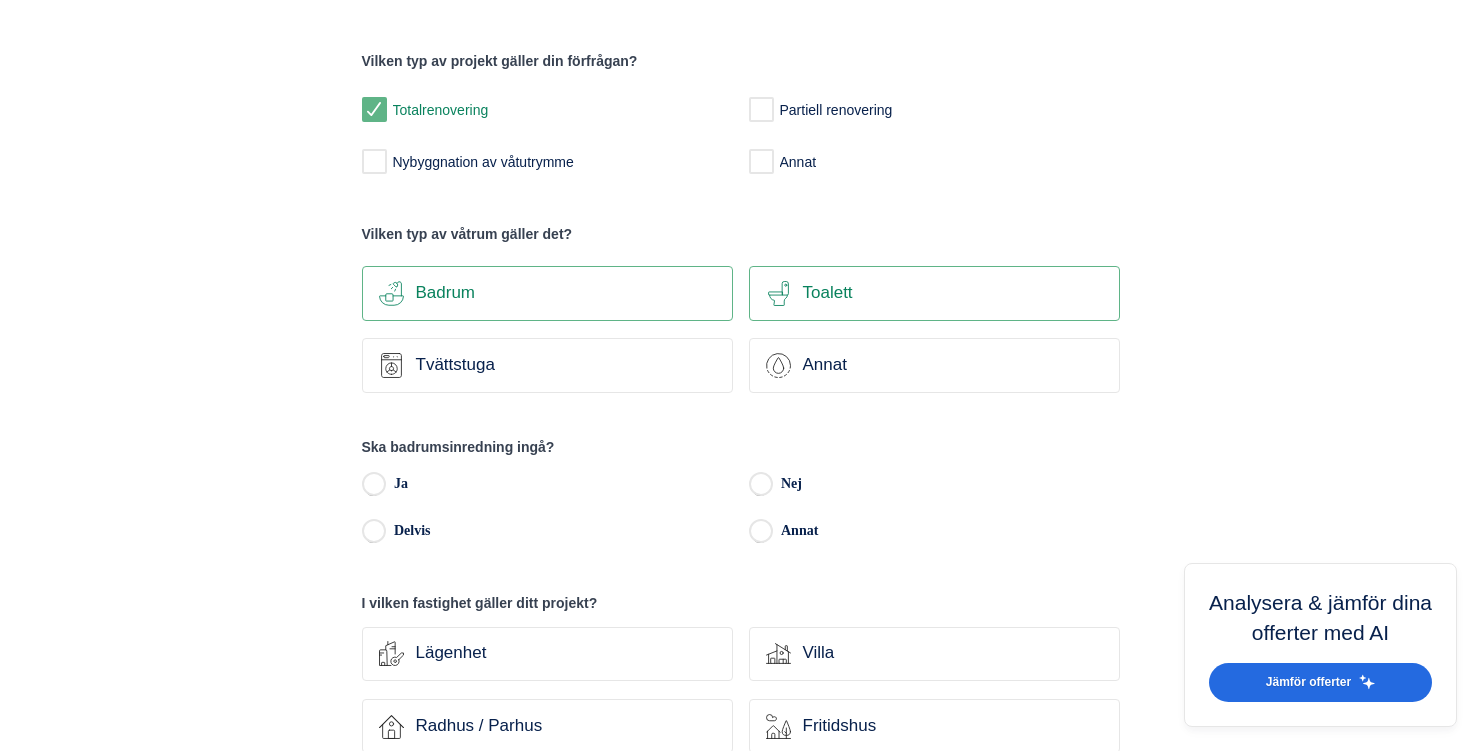 click on "Delvis" at bounding box center (558, 533) 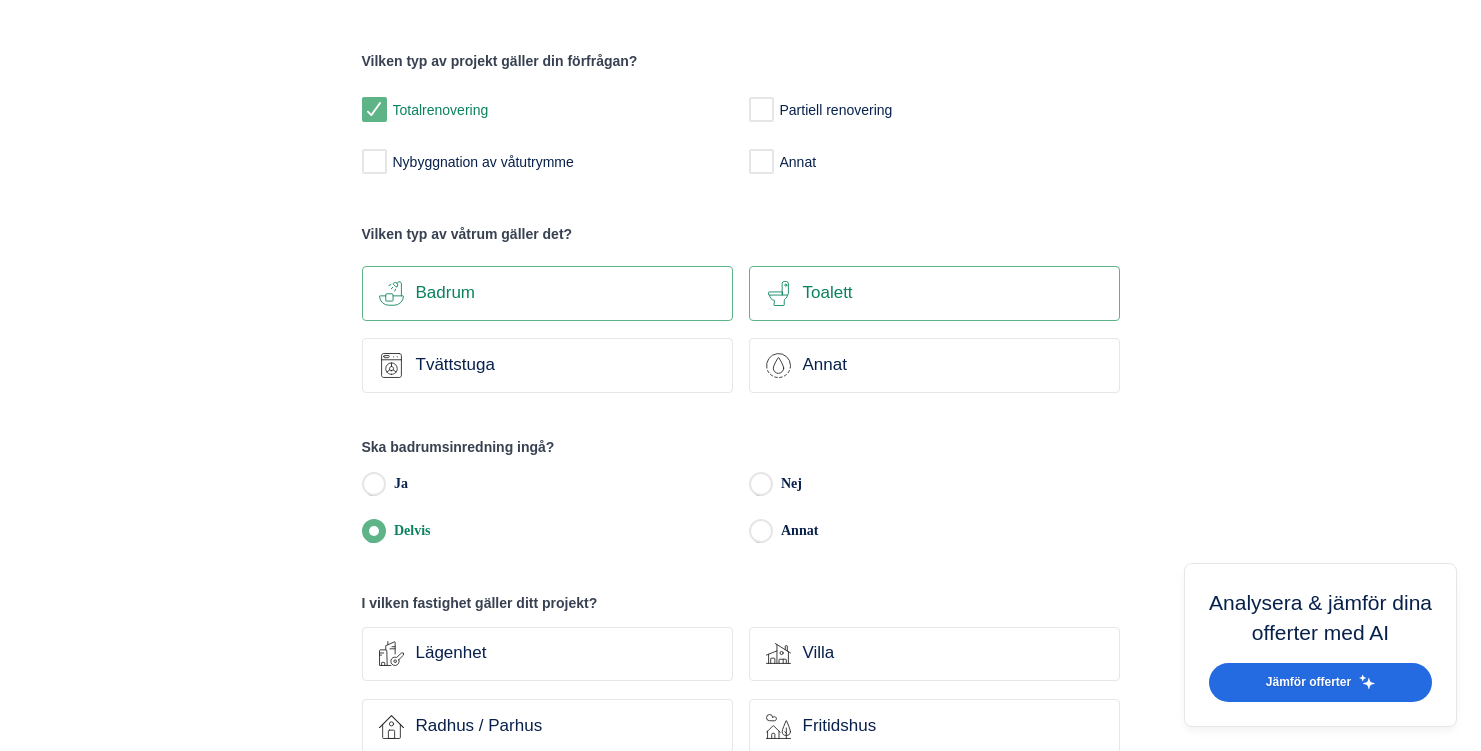 click on "Ja" at bounding box center (558, 486) 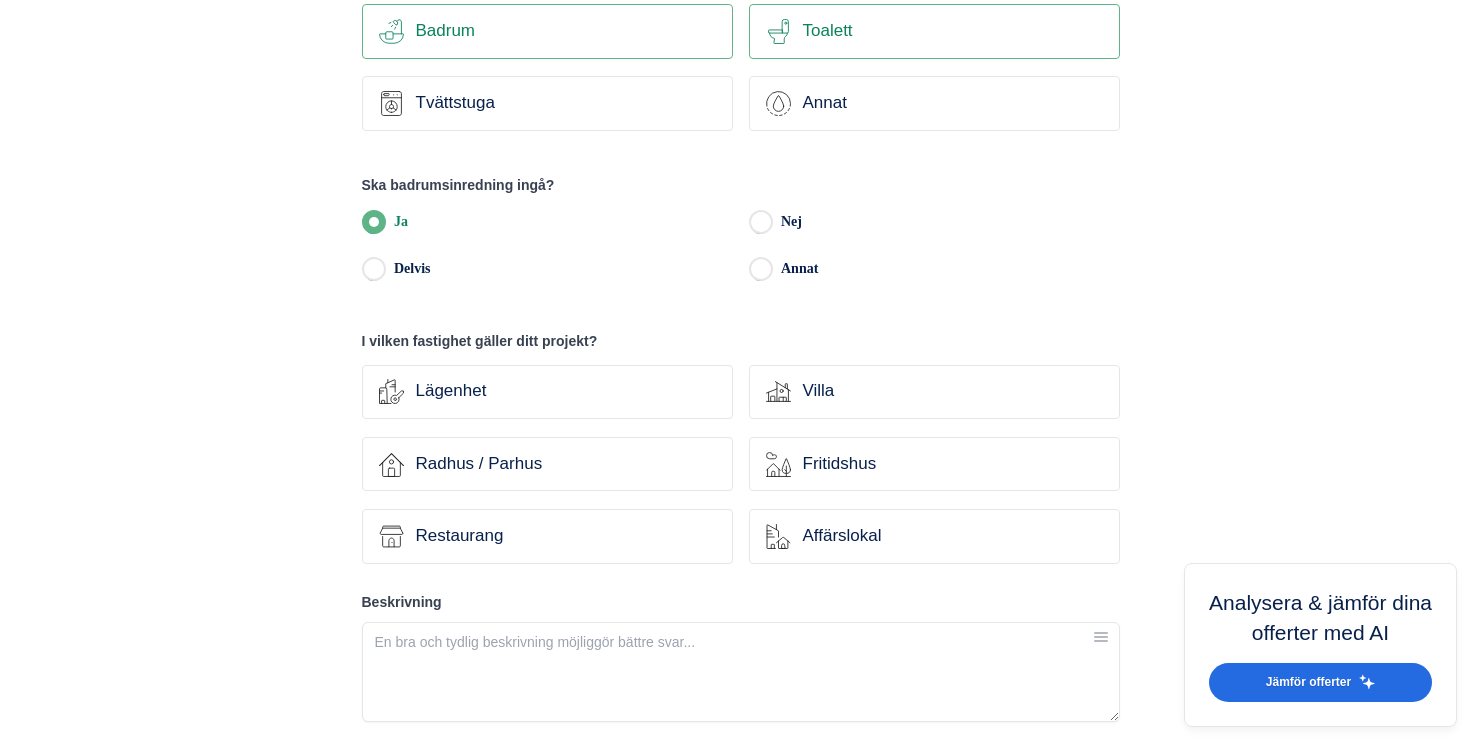 scroll, scrollTop: 866, scrollLeft: 0, axis: vertical 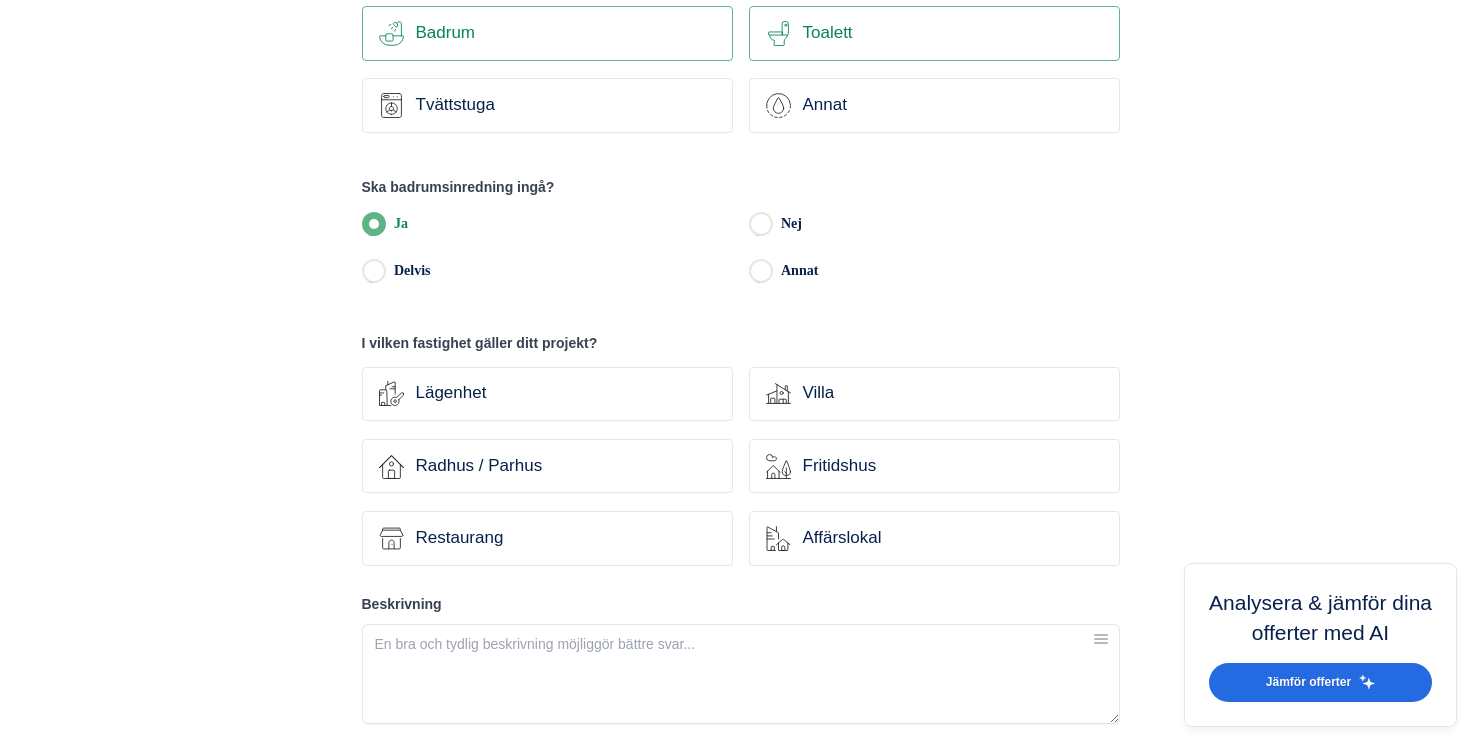 click on "Jämför offerter från granskade badrumsföretag!
Genom att fylla i nedan formulär ser vi till att du kommer i kontakt med upp till fem granskade badrumsföretag i ditt närområde. Tjänsten är helt kostnadsfri och utan köpkrav.
[UUID]   Vilken typ av projekt gäller din förfrågan? Totalrenovering  Partiell renovering Nybyggnation av våtutrymme Annat   Vilken typ av våtrum gäller det? bathroom-tub-towel Badrum  toilet-seat Toalett Tvättstuga Annat   Ska badrumsinredning ingå? Ja Nej Delvis Annat   I vilken fastighet gäller ditt projekt? Lägenhet house-modern Villa house-3 Radhus / Parhus house-nature Fritidshus Restaurang real-estate-building-house Affärslokal Beskrivning Kontaktuppgifter   [USER_TYPE]" at bounding box center (740, 766) 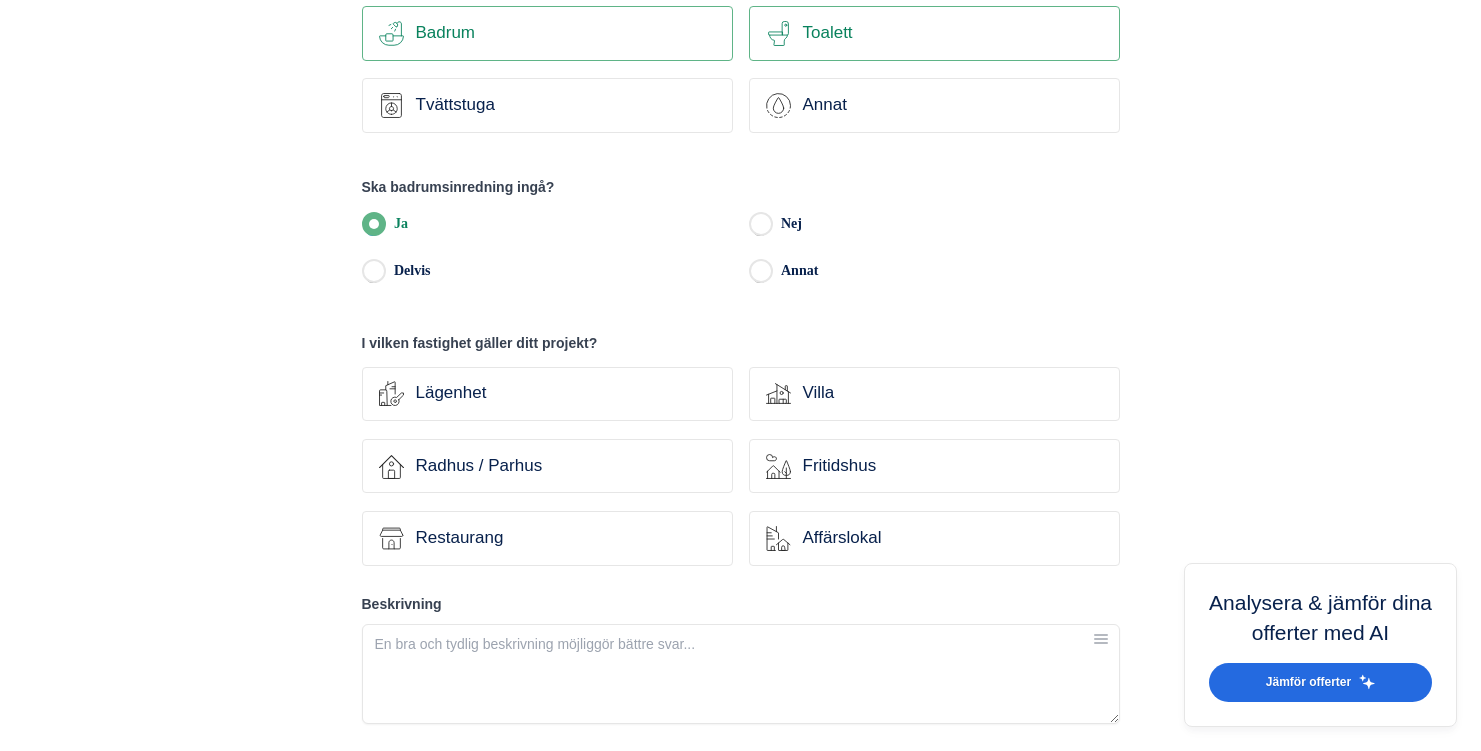 click on "Nej" at bounding box center [760, 227] 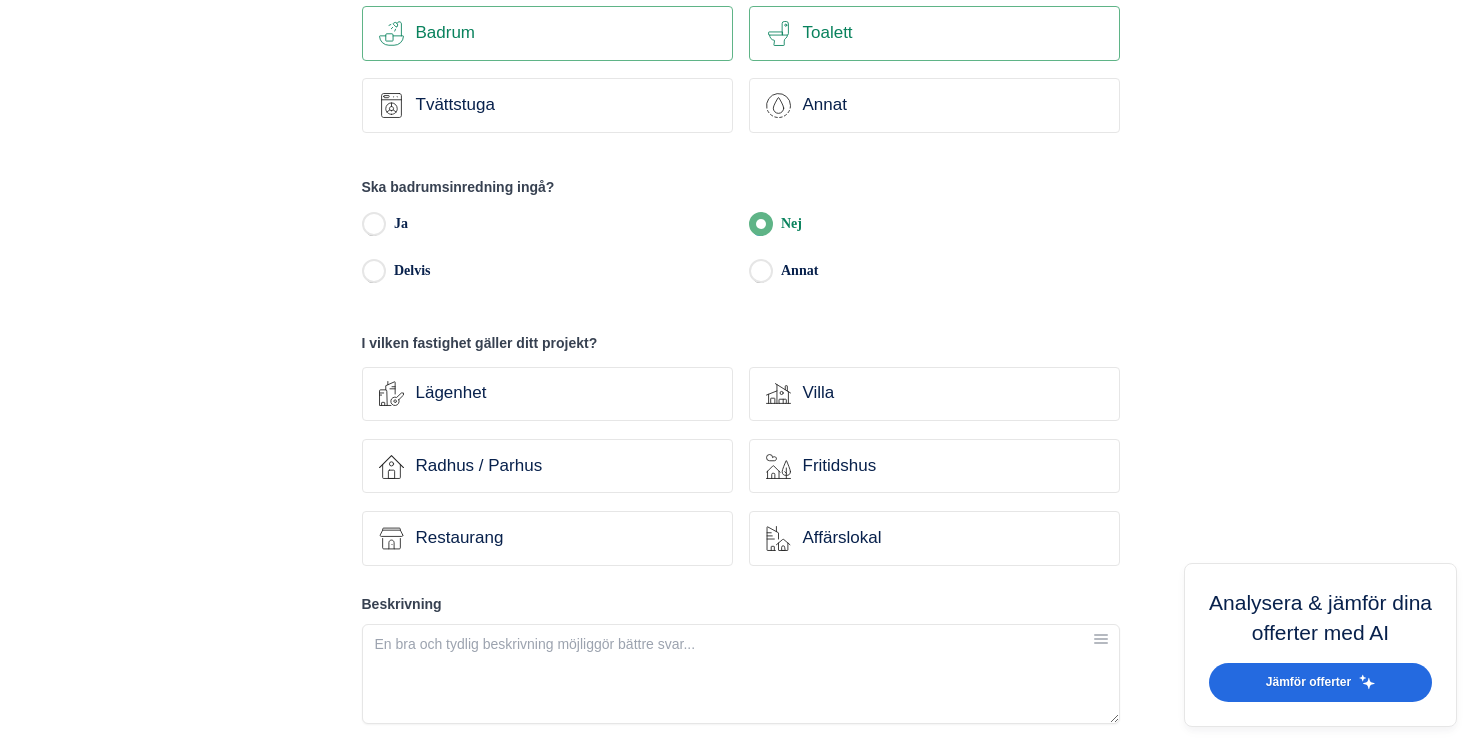 click on "Annat" at bounding box center (760, 274) 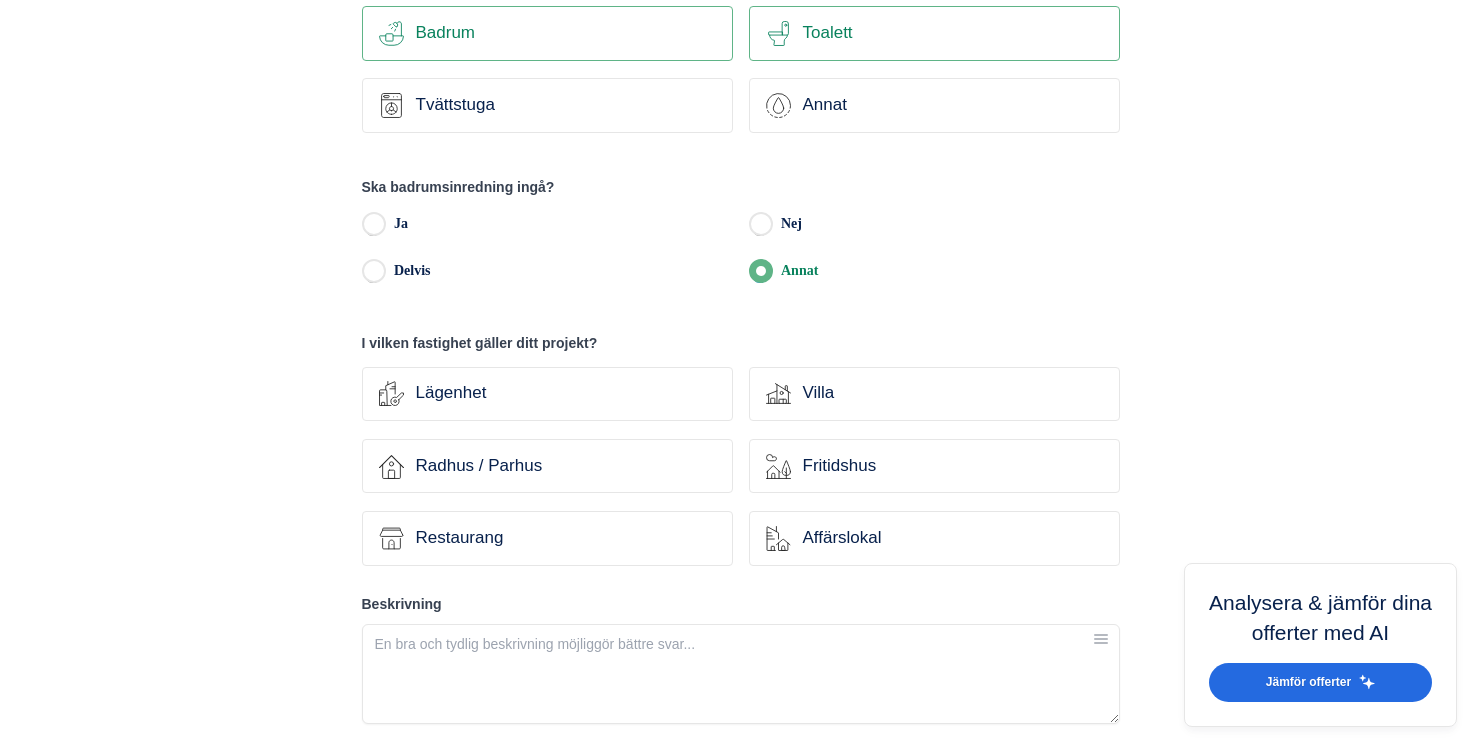 click on "[UUID] Vilken typ av projekt gäller din förfrågan? Totalrenovering Partiell renovering Nybyggnation av våtutrymme Annat Vilken typ av våtrum gäller det? Badrum Toalett Tvättstuga Annat Ska badrumsinredning ingå? Ja Nej Delvis Annat I vilken fastighet gäller ditt projekt? Lägenhet Villa Radhus / Parhus Fritidshus Restaurang Affärslokal Beskrivning Kontaktuppgifter Vad beskriver dig bäst? Privatperson Företag Bostadsrättsförening Byggherre / Entreprenör Ideell förening Villaförening Kommun / myndighet Annat Fullständigt namn Adress, postnummer och ort Telefonnummer E-postadress Få offerter" at bounding box center [741, 724] 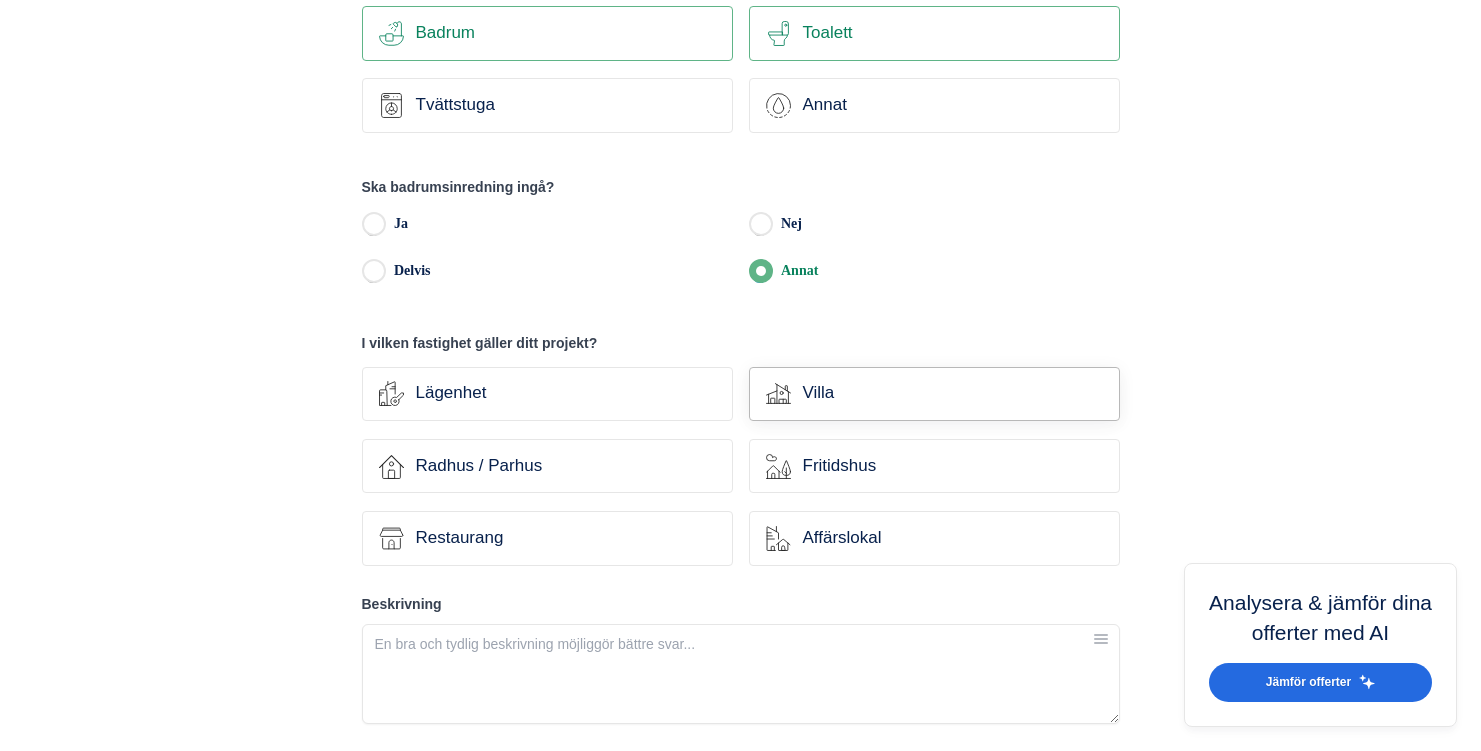 click on "Villa" at bounding box center (947, 393) 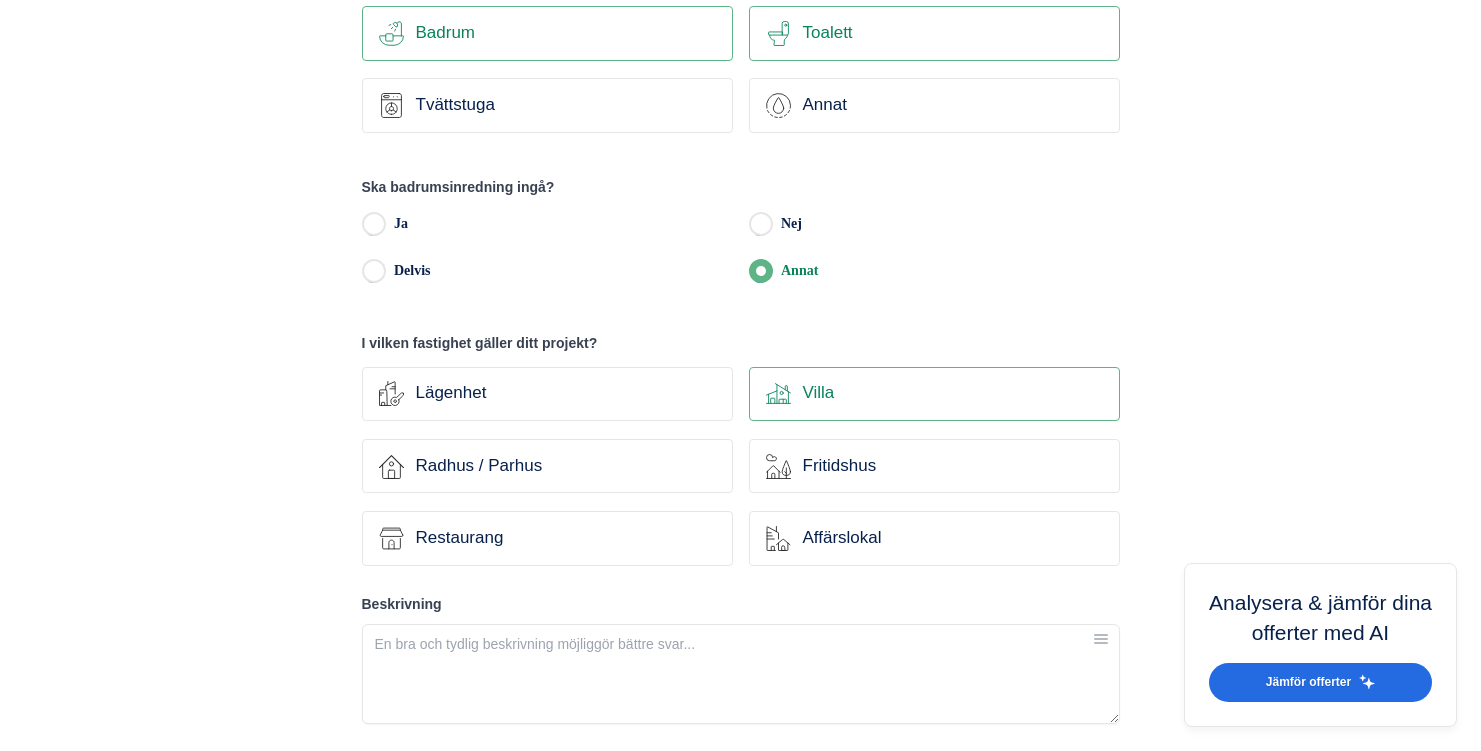 click on "Jämför offerter från granskade badrumsföretag!
Genom att fylla i nedan formulär ser vi till att du kommer i kontakt med upp till fem granskade badrumsföretag i ditt närområde. Tjänsten är helt kostnadsfri och utan köpkrav.
[UUID]   Vilken typ av projekt gäller din förfrågan? Totalrenovering  Partiell renovering Nybyggnation av våtutrymme Annat   Vilken typ av våtrum gäller det? bathroom-tub-towel Badrum  toilet-seat Toalett Tvättstuga Annat   Ska badrumsinredning ingå? Ja Nej Delvis Annat   I vilken fastighet gäller ditt projekt? Lägenhet house-modern Villa house-3 Radhus / Parhus house-nature Fritidshus Restaurang real-estate-building-house Affärslokal Beskrivning Kontaktuppgifter   [USER_TYPE]" at bounding box center [740, 766] 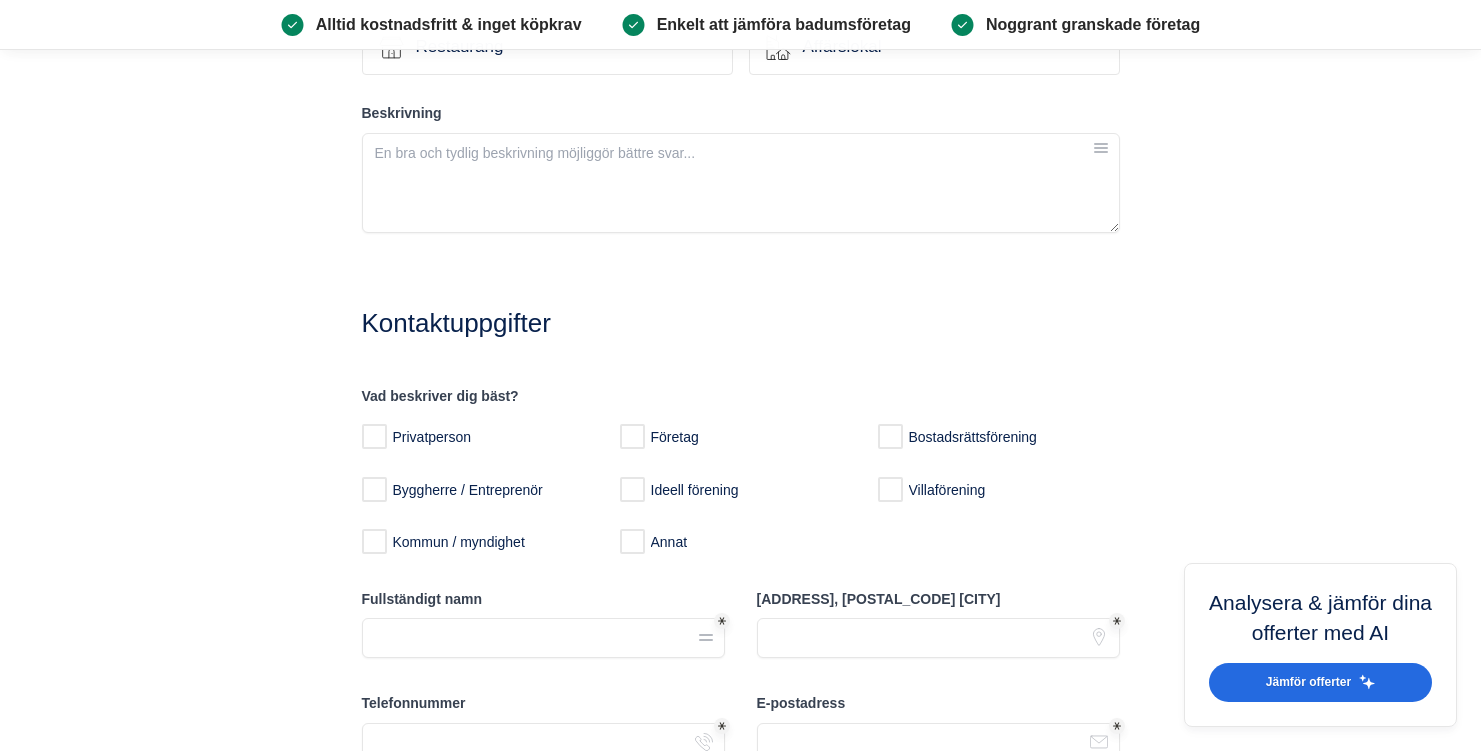 scroll, scrollTop: 1358, scrollLeft: 0, axis: vertical 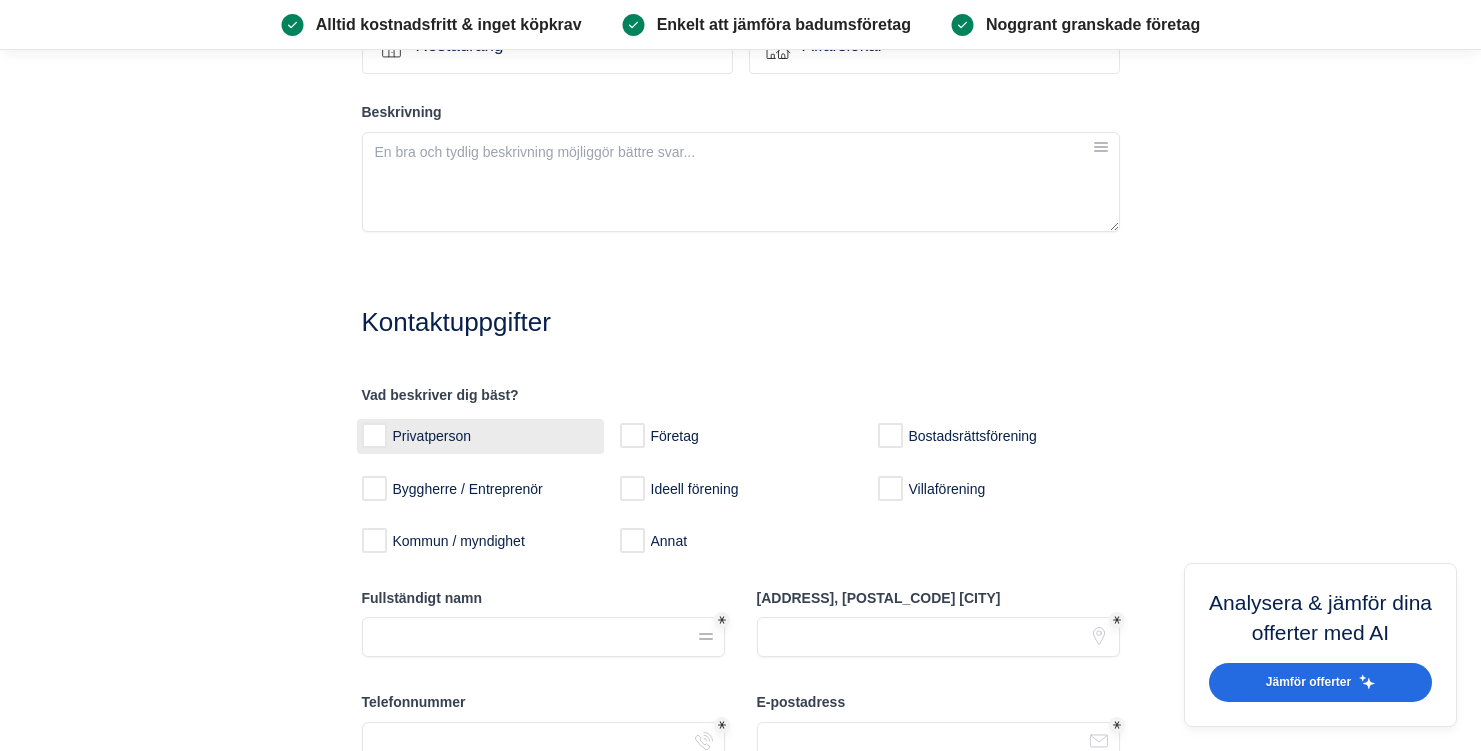 click on "Privatperson" at bounding box center (373, 436) 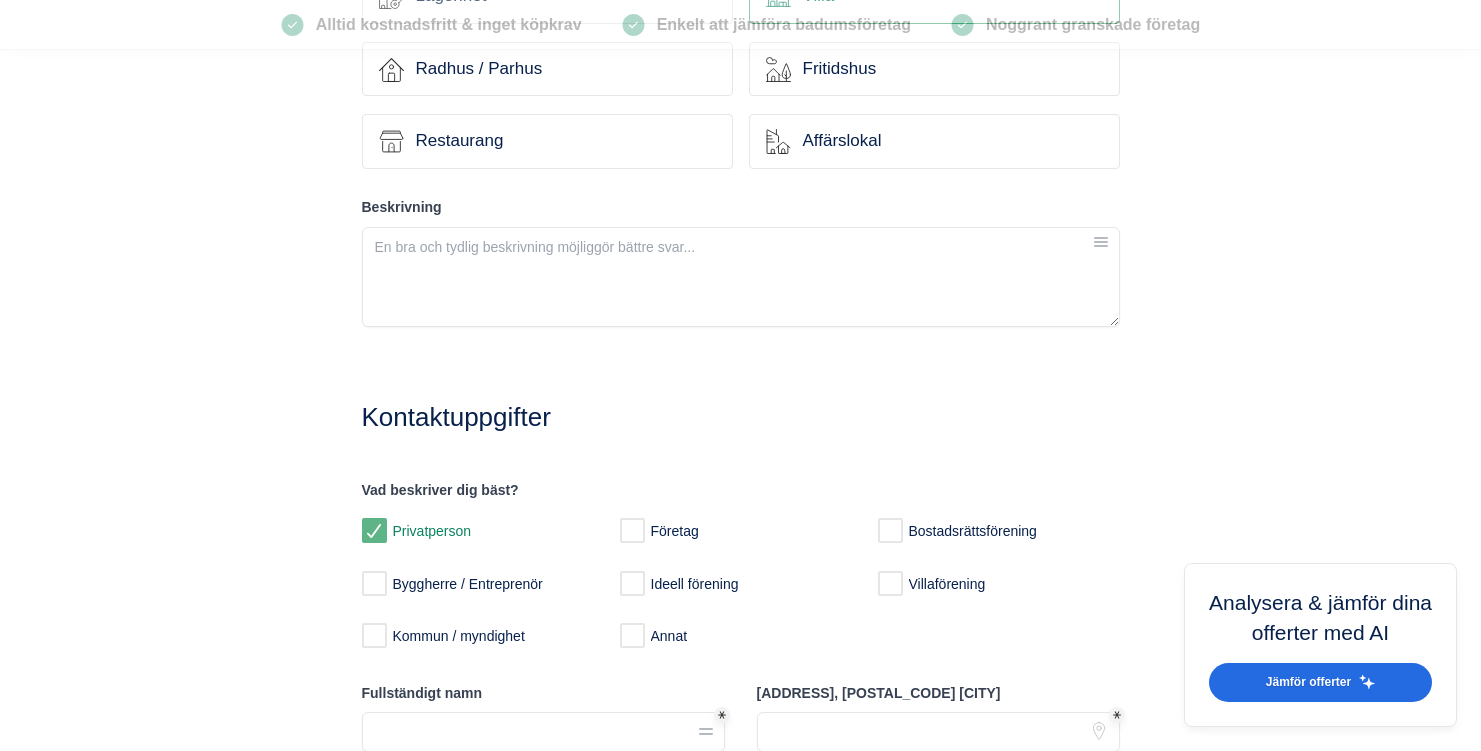 scroll, scrollTop: 1291, scrollLeft: 0, axis: vertical 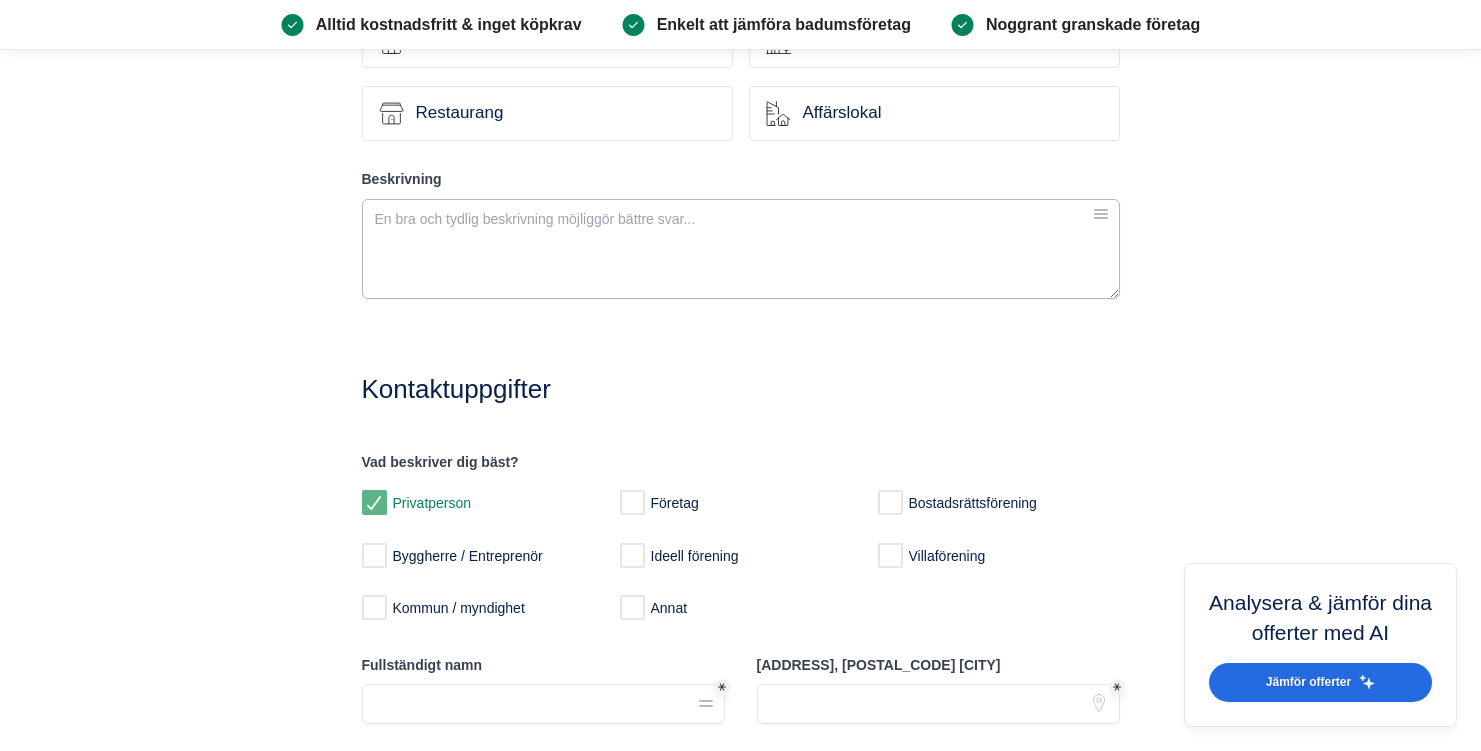 click on "Beskrivning" at bounding box center (741, 249) 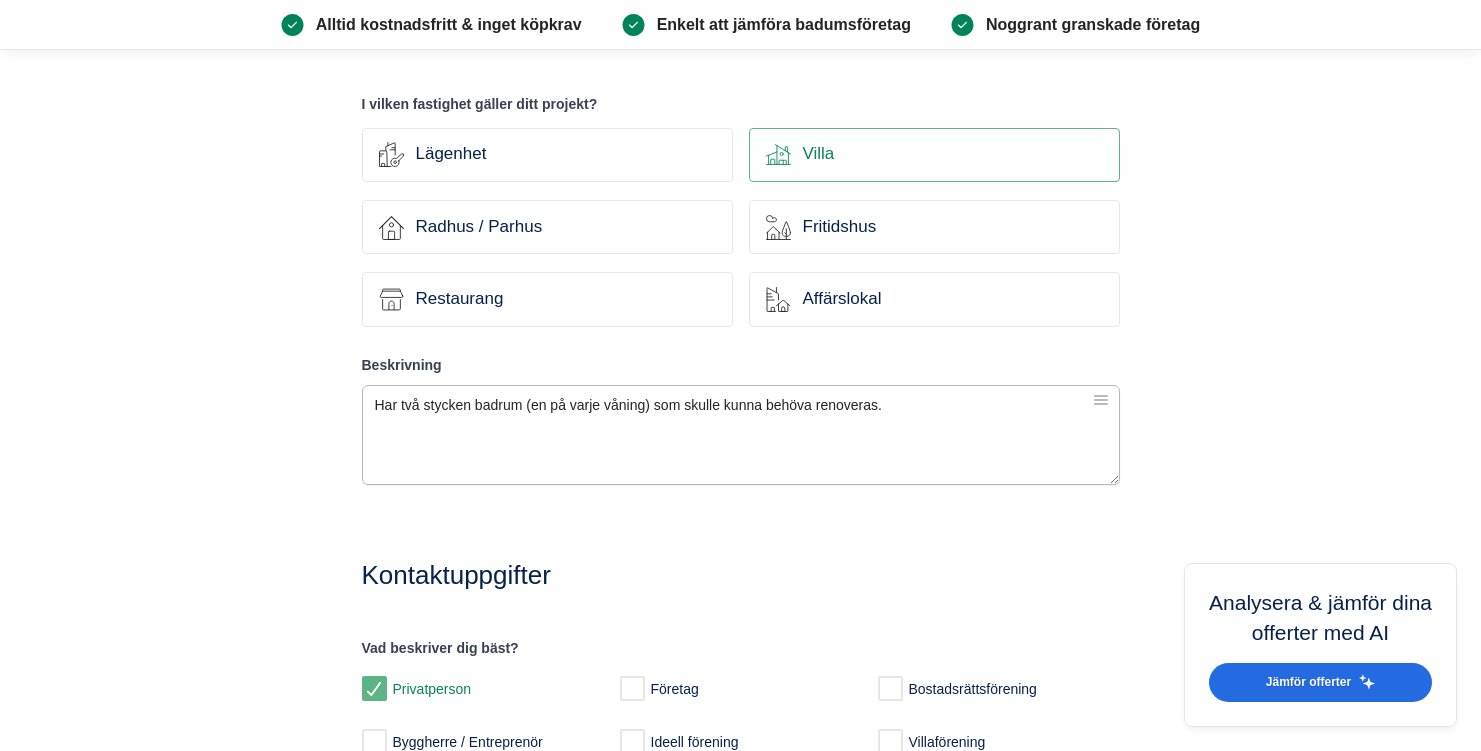 scroll, scrollTop: 1104, scrollLeft: 0, axis: vertical 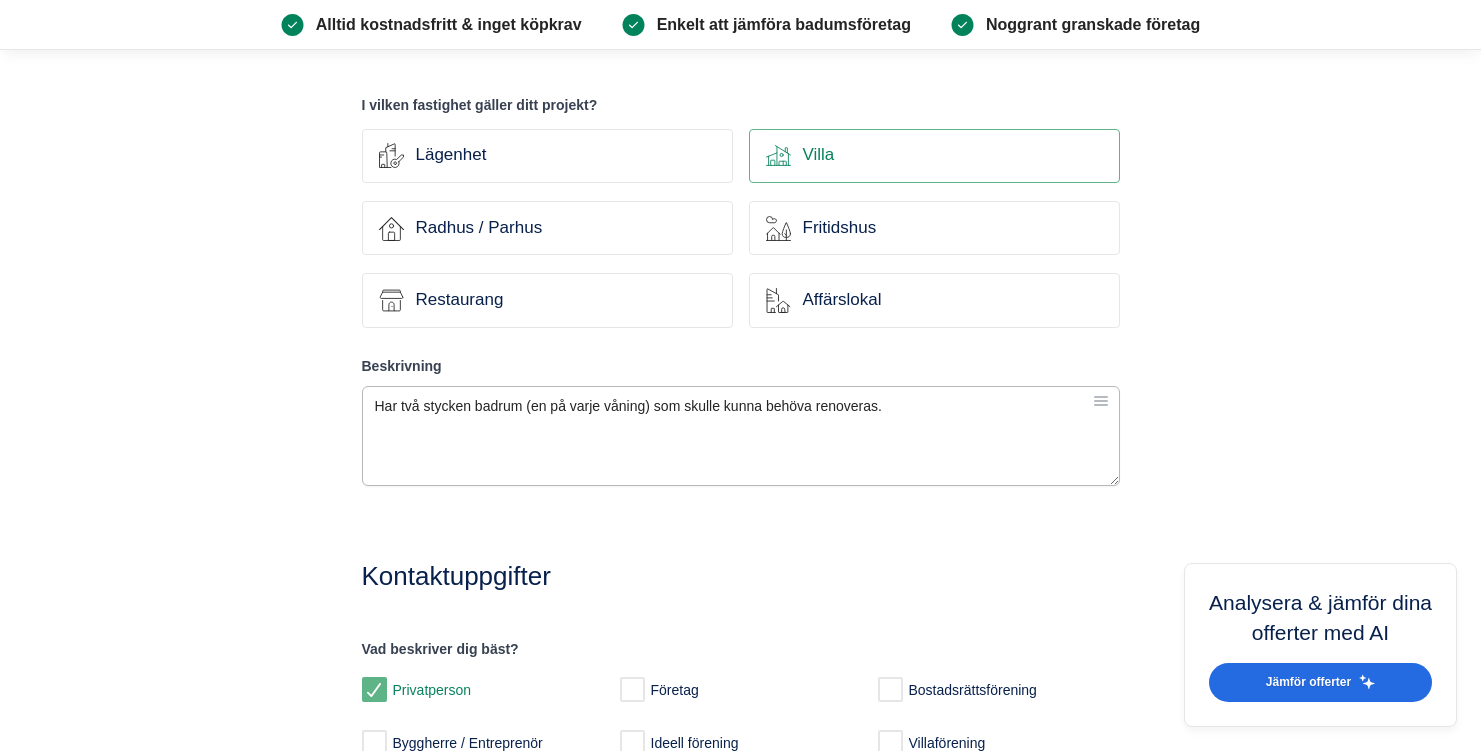 click on "Har två stycken badrum (en på varje våning) som skulle kunna behöva renoveras." at bounding box center [741, 436] 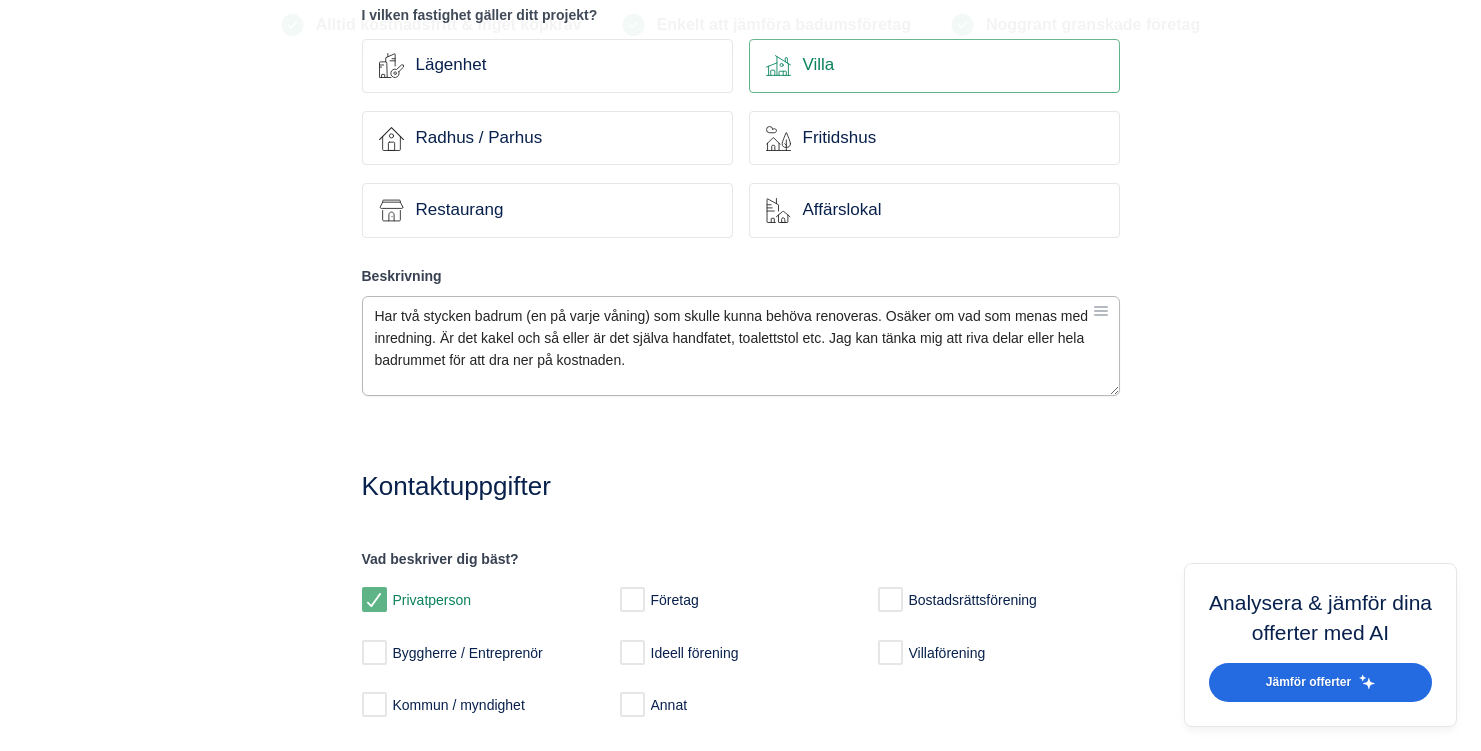 scroll, scrollTop: 1195, scrollLeft: 0, axis: vertical 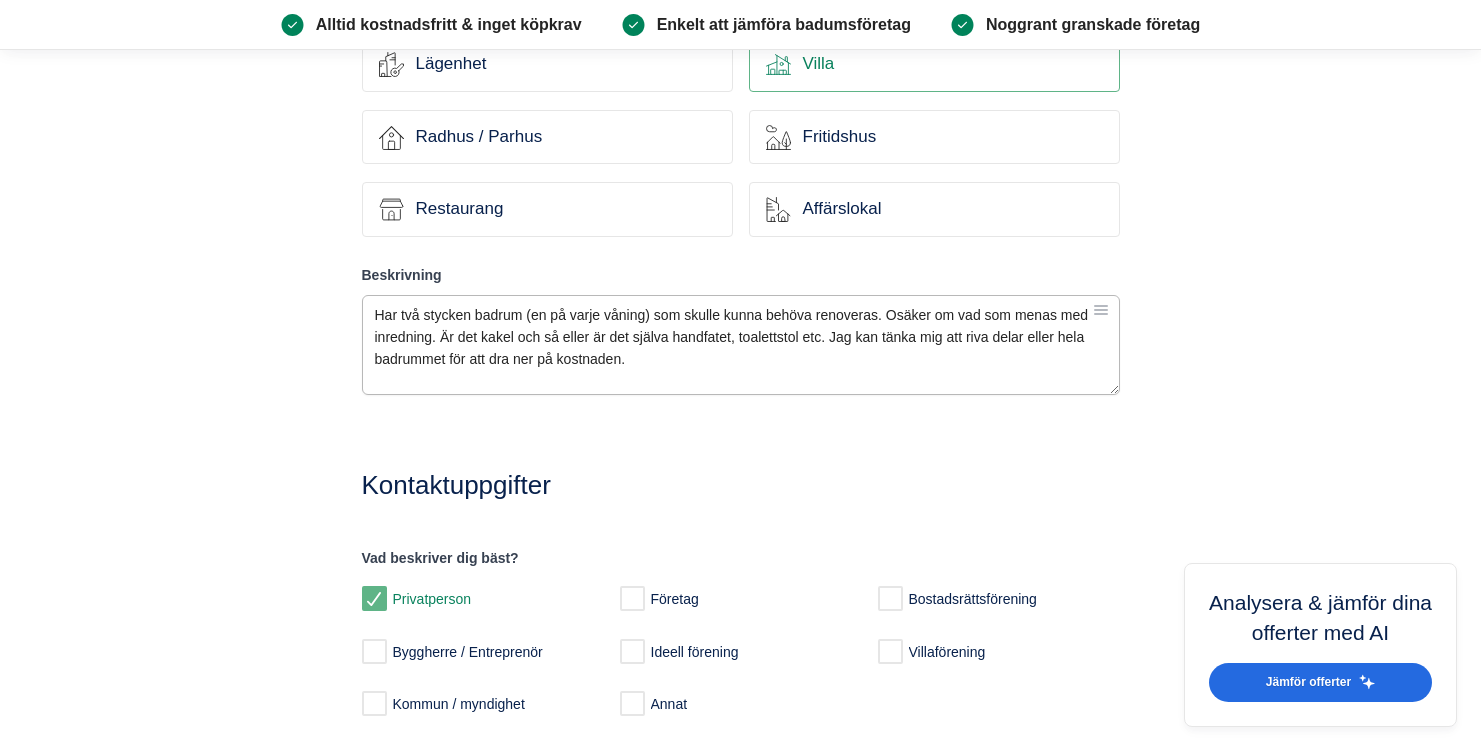 click on "Har två stycken badrum (en på varje våning) som skulle kunna behöva renoveras. Osäker om vad som menas med inredning. Är det kakel och så eller är det själva handfatet, toalettstol etc. Jag kan tänka mig att riva delar eller hela badrummet för att dra ner på kostnaden." at bounding box center (741, 345) 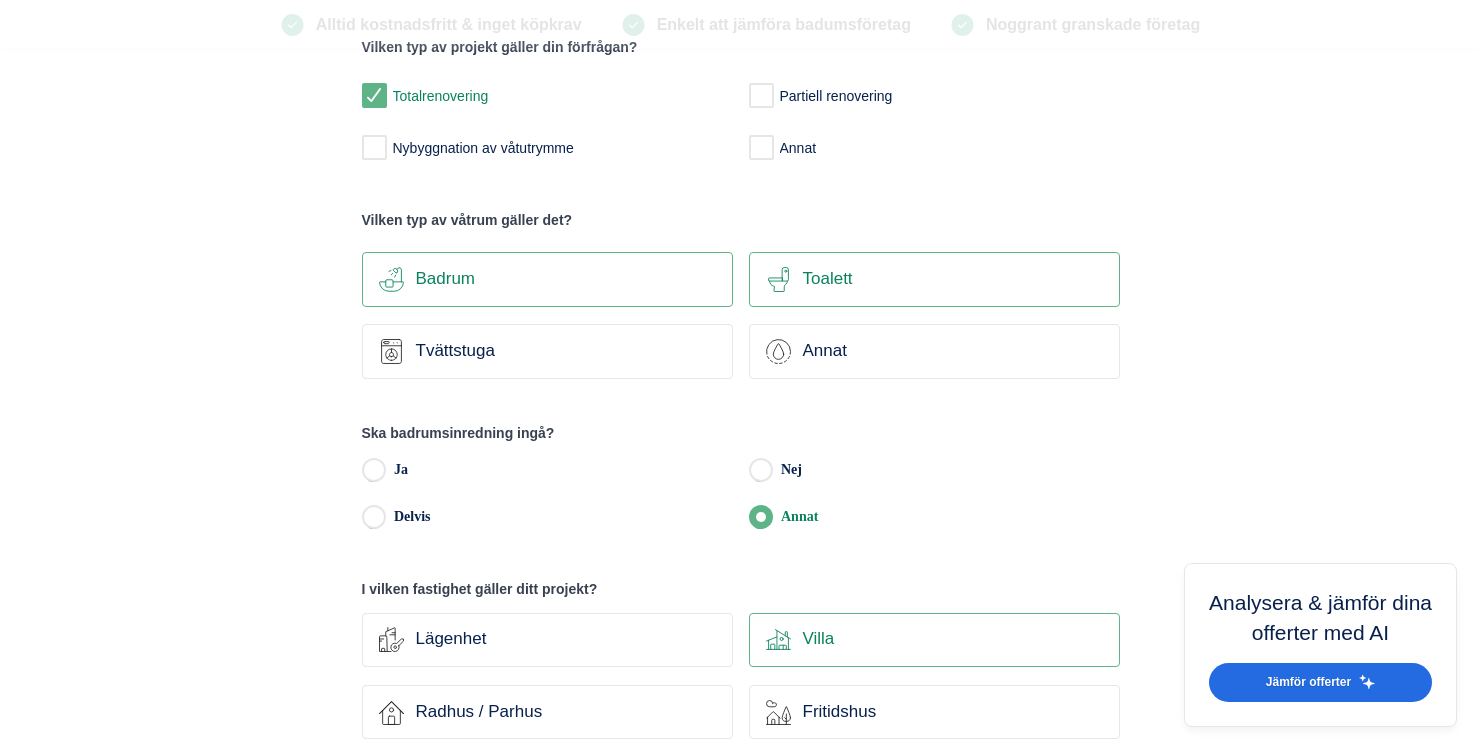 scroll, scrollTop: 576, scrollLeft: 0, axis: vertical 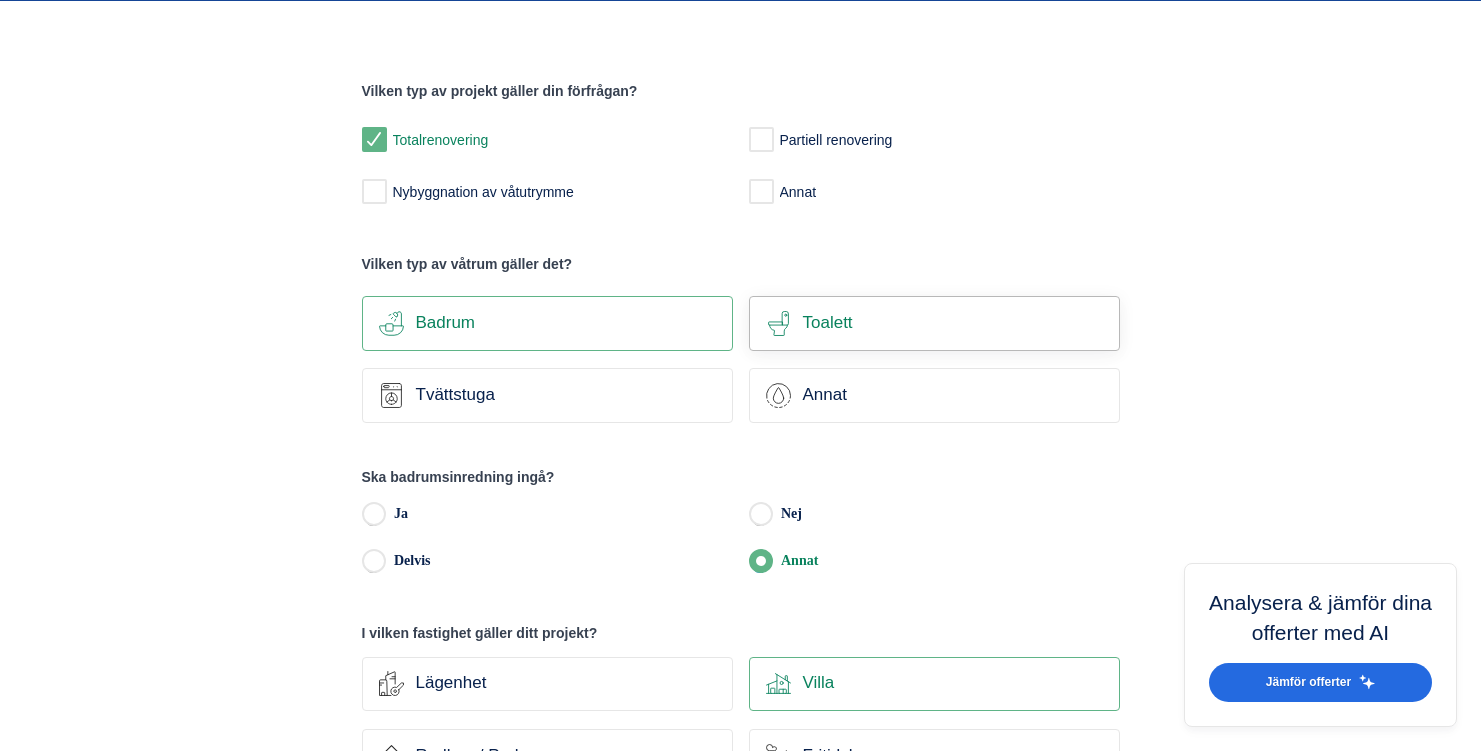 click on "Toalett" at bounding box center (947, 323) 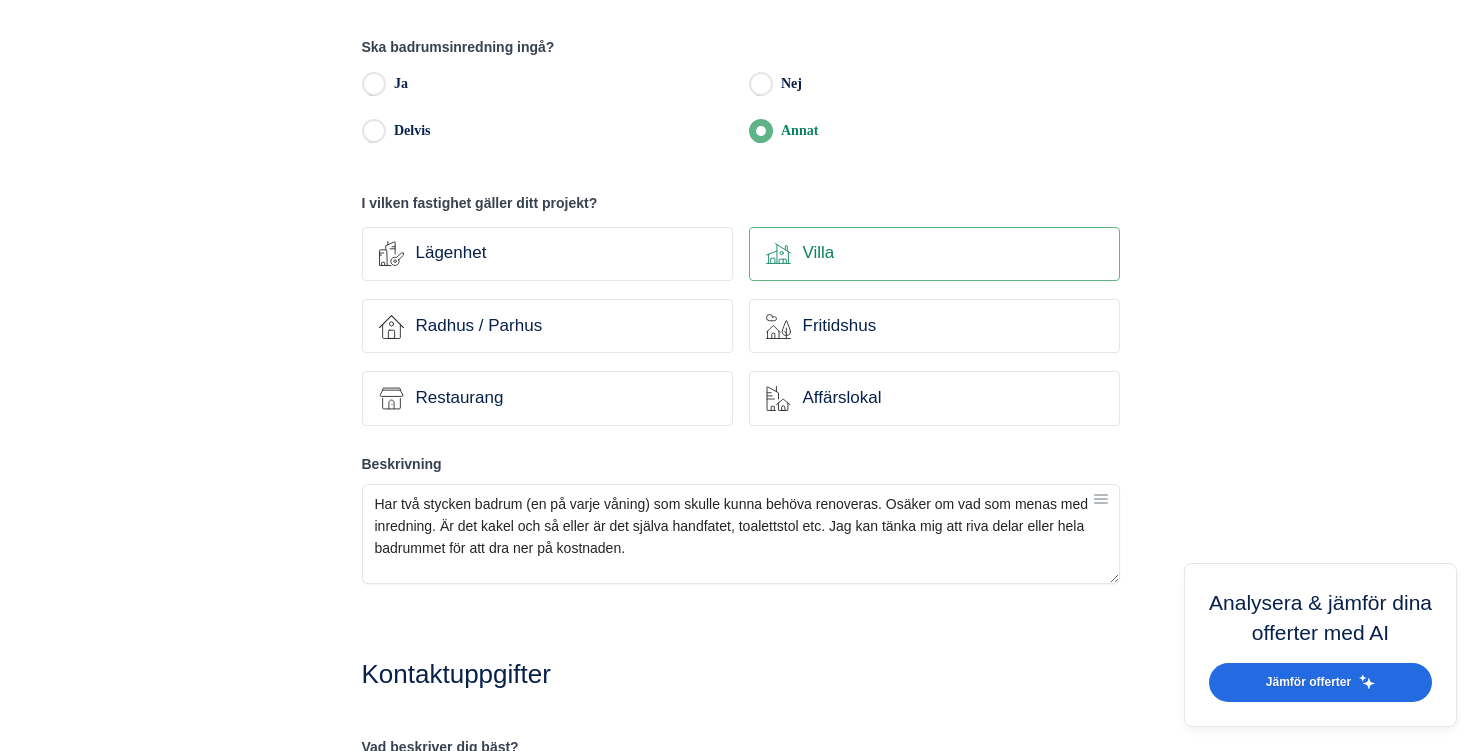 scroll, scrollTop: 1162, scrollLeft: 0, axis: vertical 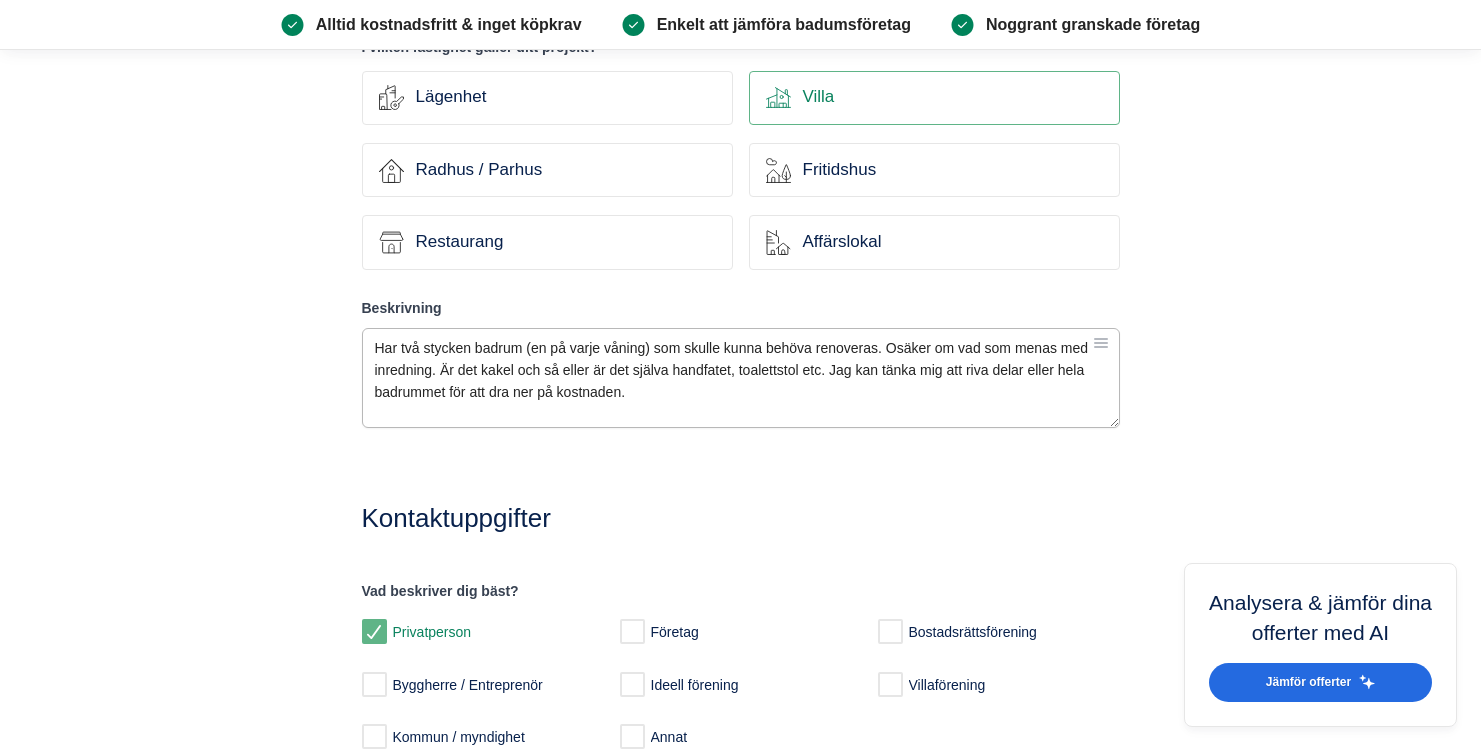 click on "Har två stycken badrum (en på varje våning) som skulle kunna behöva renoveras. Osäker om vad som menas med inredning. Är det kakel och så eller är det själva handfatet, toalettstol etc. Jag kan tänka mig att riva delar eller hela badrummet för att dra ner på kostnaden." at bounding box center (741, 378) 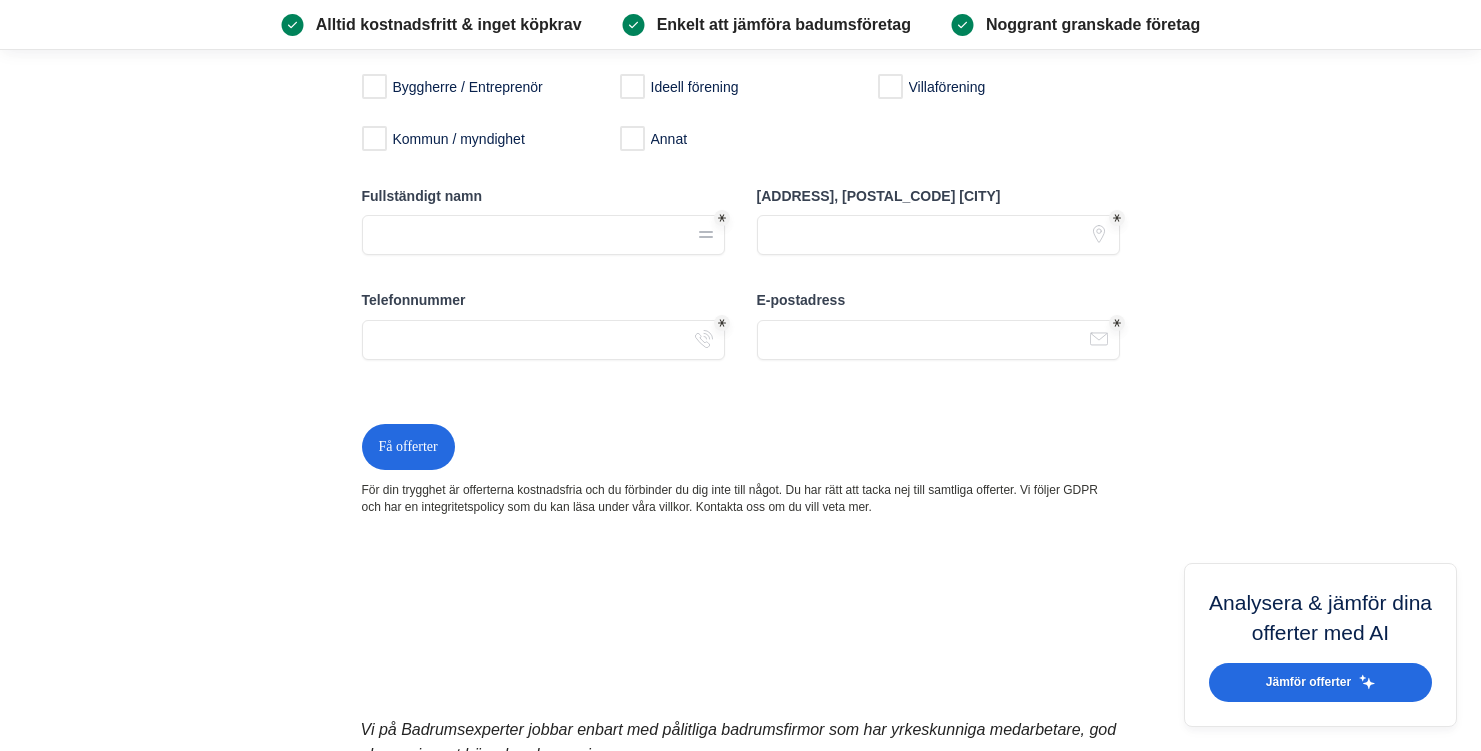 scroll, scrollTop: 1754, scrollLeft: 0, axis: vertical 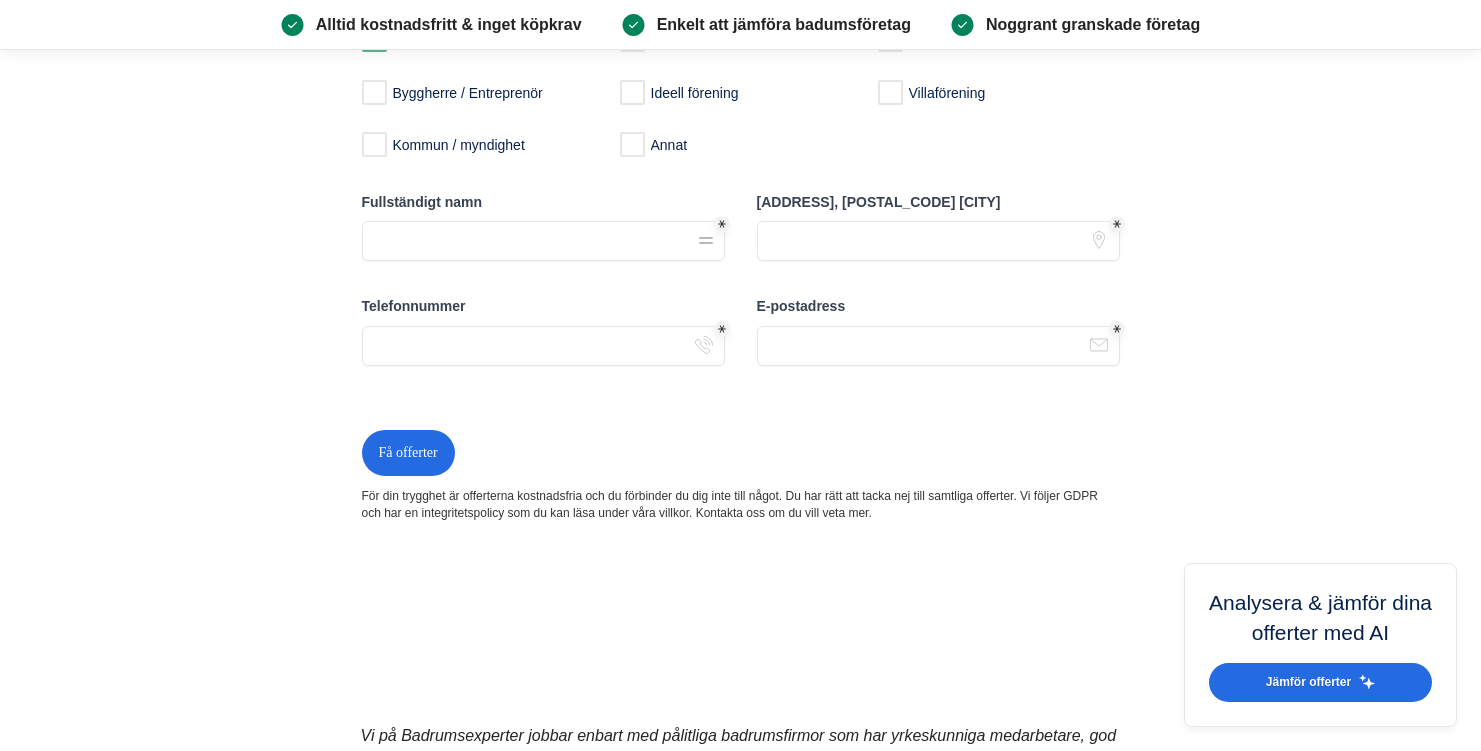 type on "Har två stycken badrum (en på varje våning) som skulle kunna behöva renoveras. Osäker om vad som menas med inredning. Är det kakel och så eller är det själva handfatet, toalettstol etc? Jag kan tänka mig att riva delar eller hela badrummet för att dra ner på kostnaden. Vet ej vad som är mest lämpligt kostnadsmässigt och tidsmässigt att fixa båda på en gång eller att göra ett bardum i taget. Det får ni gärna komma med förslag på." 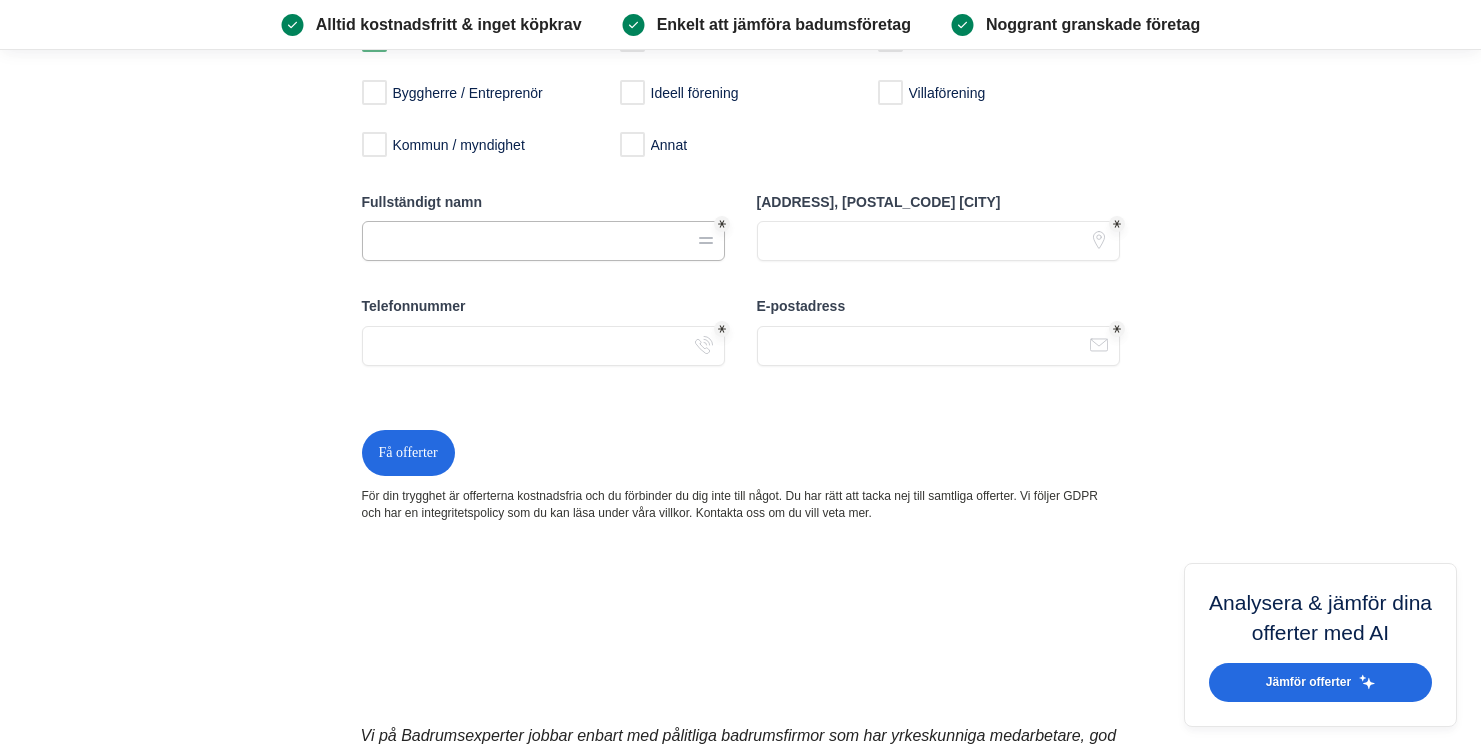click on "Fullständigt namn" at bounding box center [543, 241] 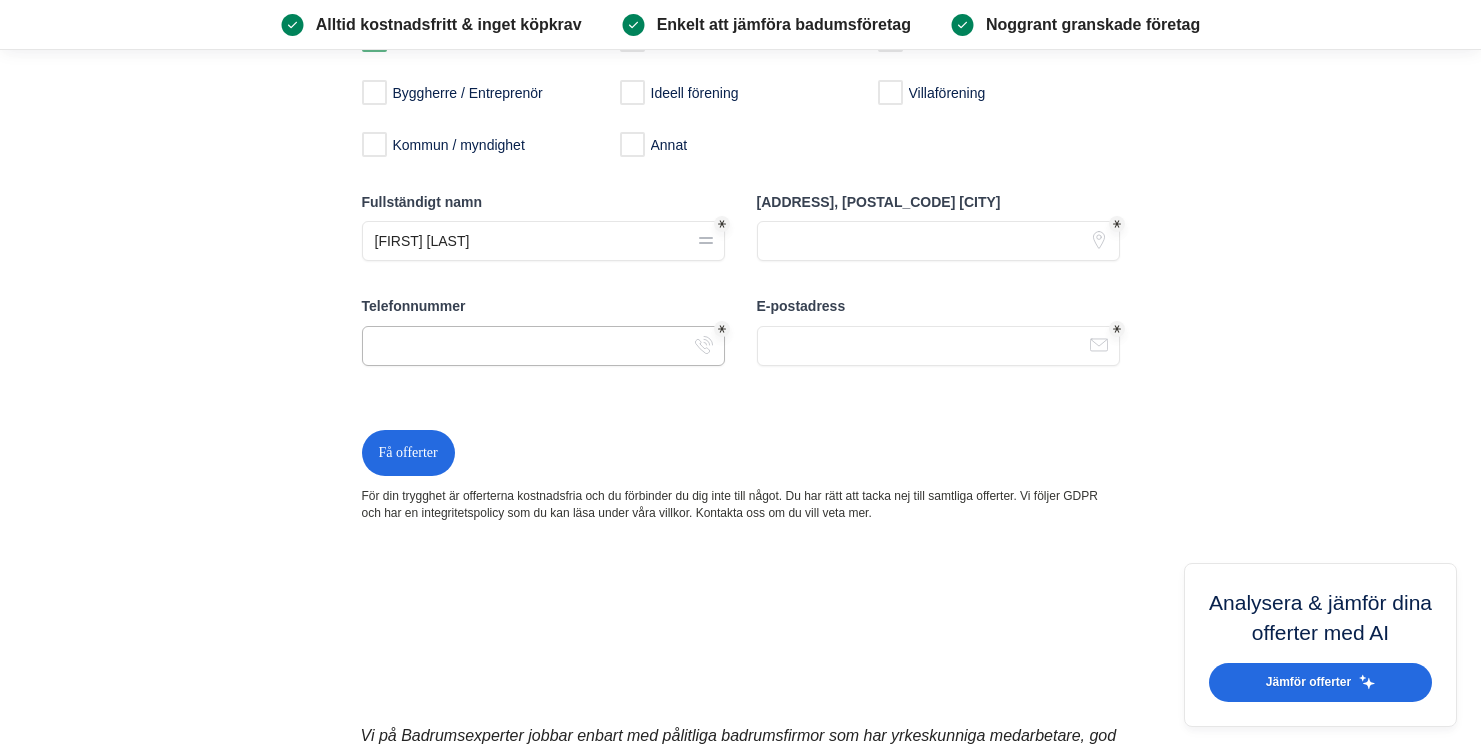 type on "[PHONE]" 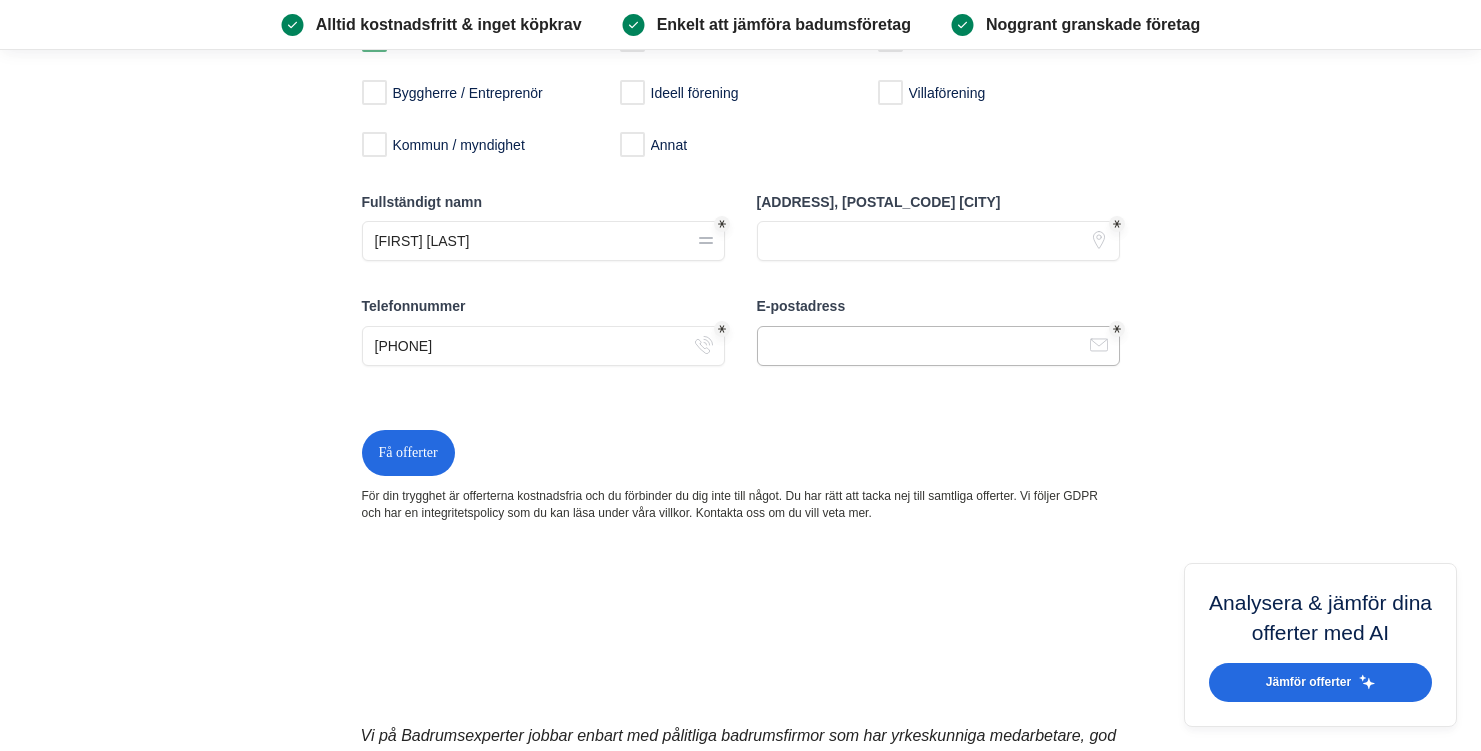 type on "[EMAIL]" 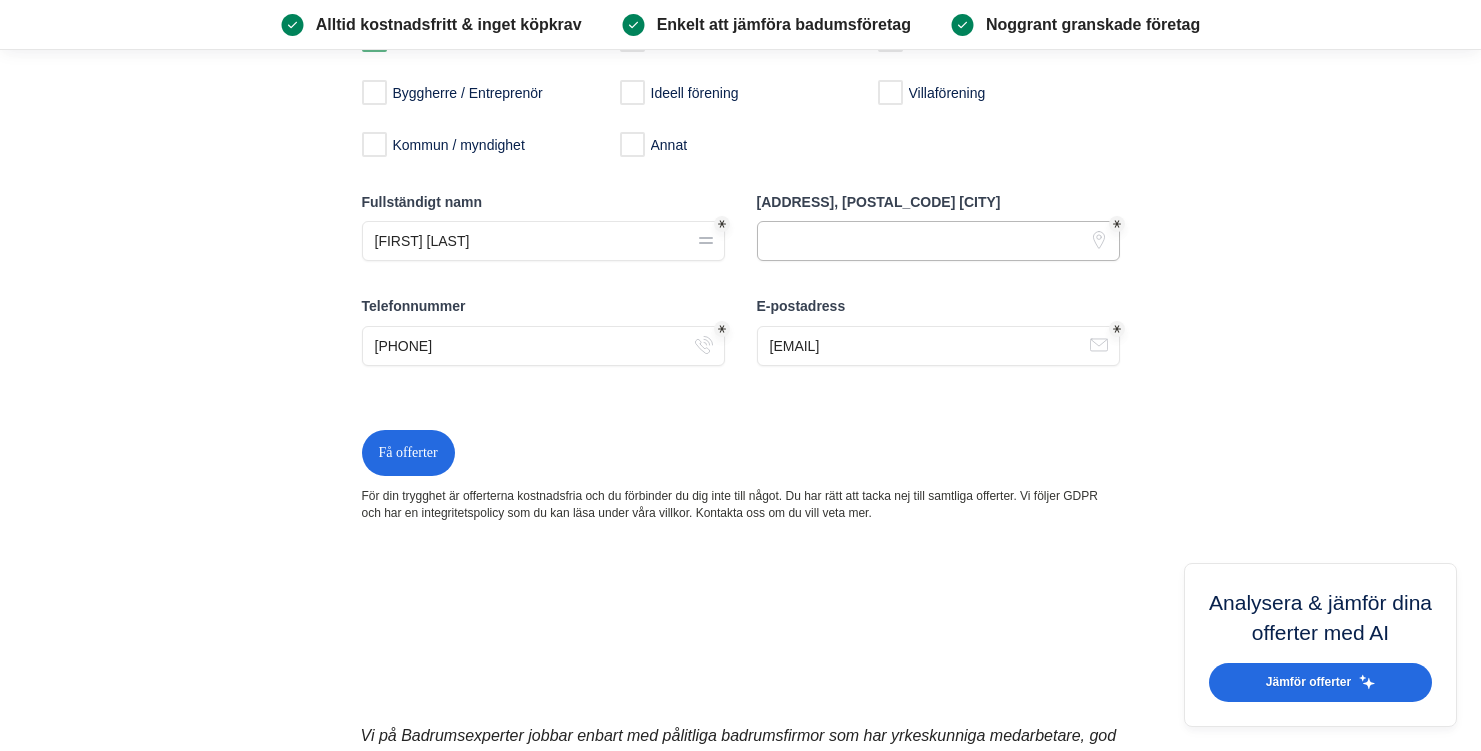 click on "[ADDRESS], [POSTAL_CODE] [CITY]" at bounding box center (938, 241) 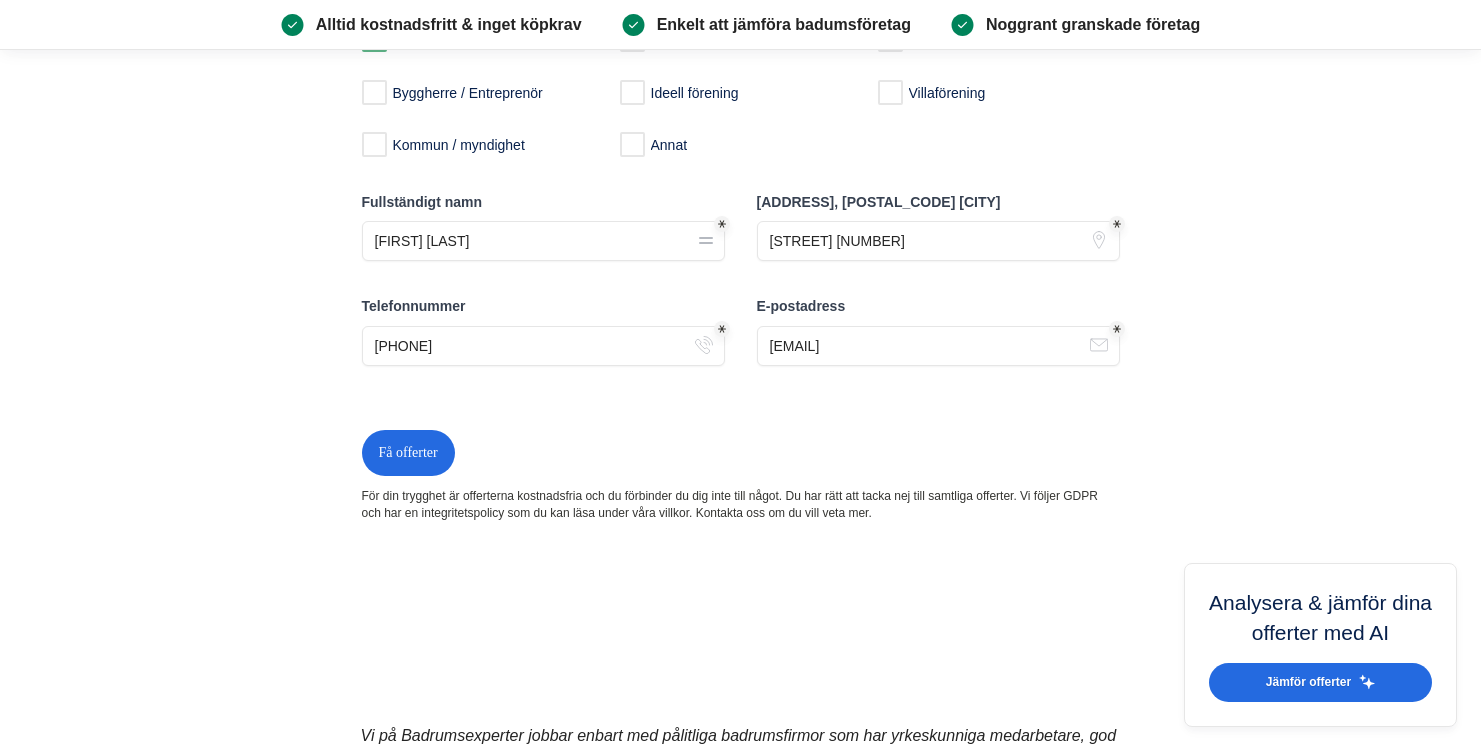 click on "pin" at bounding box center (1099, 240) 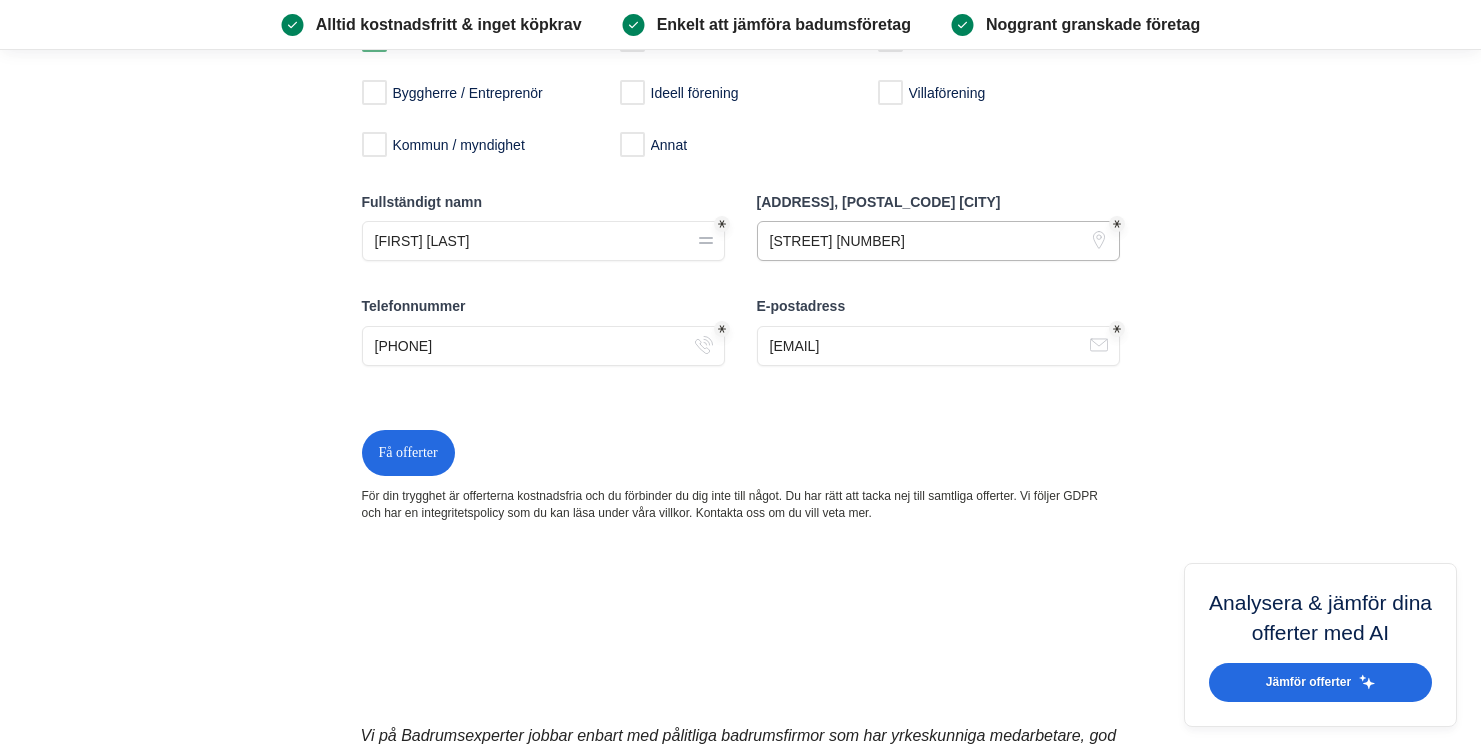 click on "[STREET] [NUMBER]" at bounding box center [938, 241] 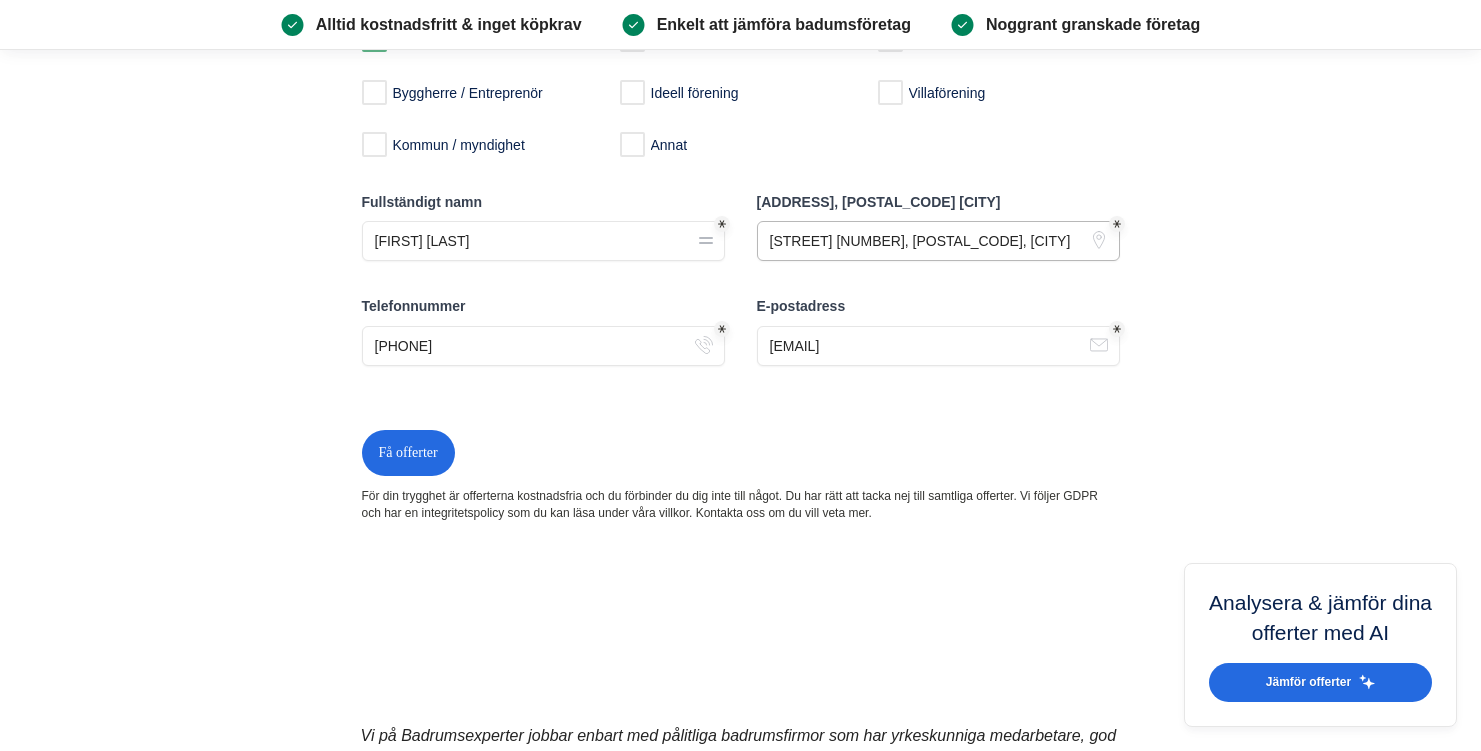type on "[STREET] [NUMBER], [POSTAL_CODE], [CITY]" 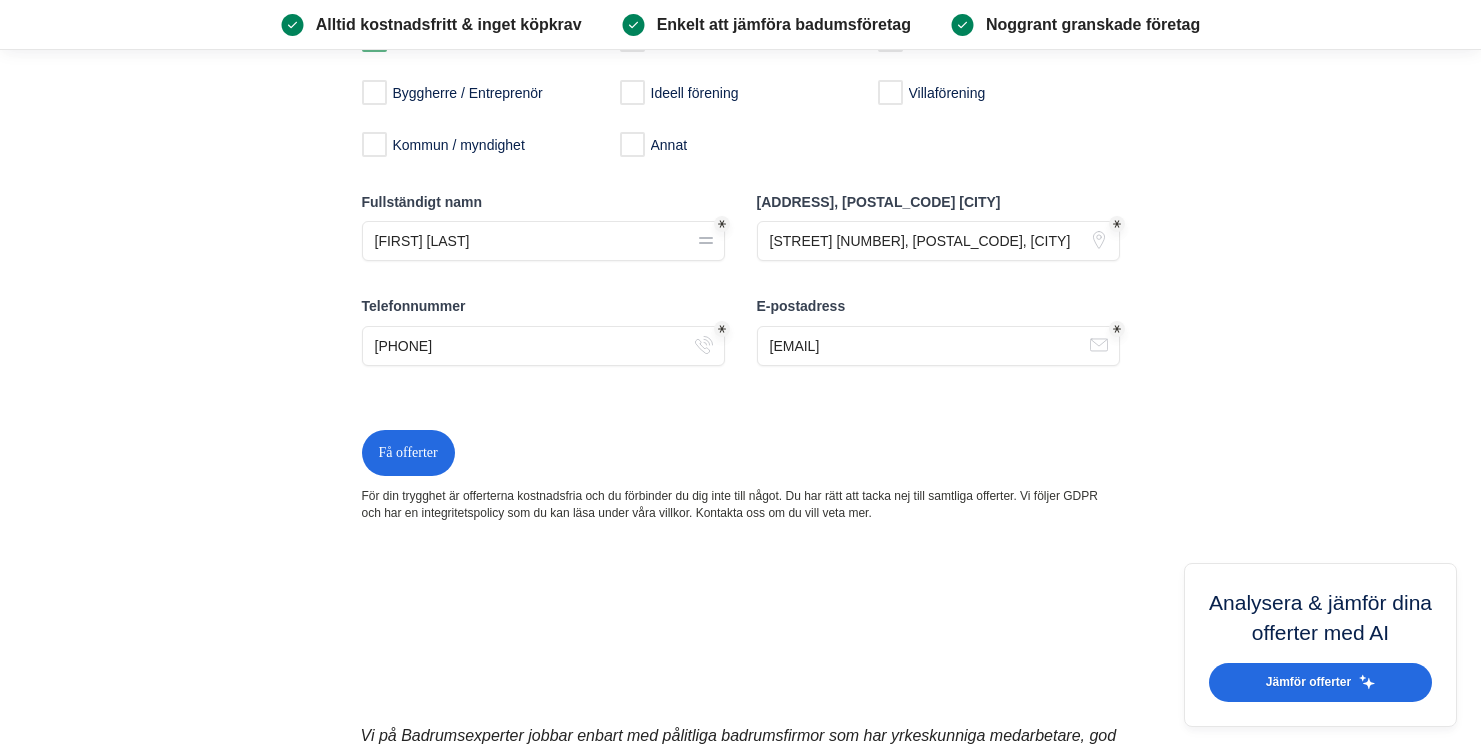 click on "[FIRST] [LAST] [STREET], [POSTAL_CODE], [CITY] [PHONE] [EMAIL]" at bounding box center (741, -164) 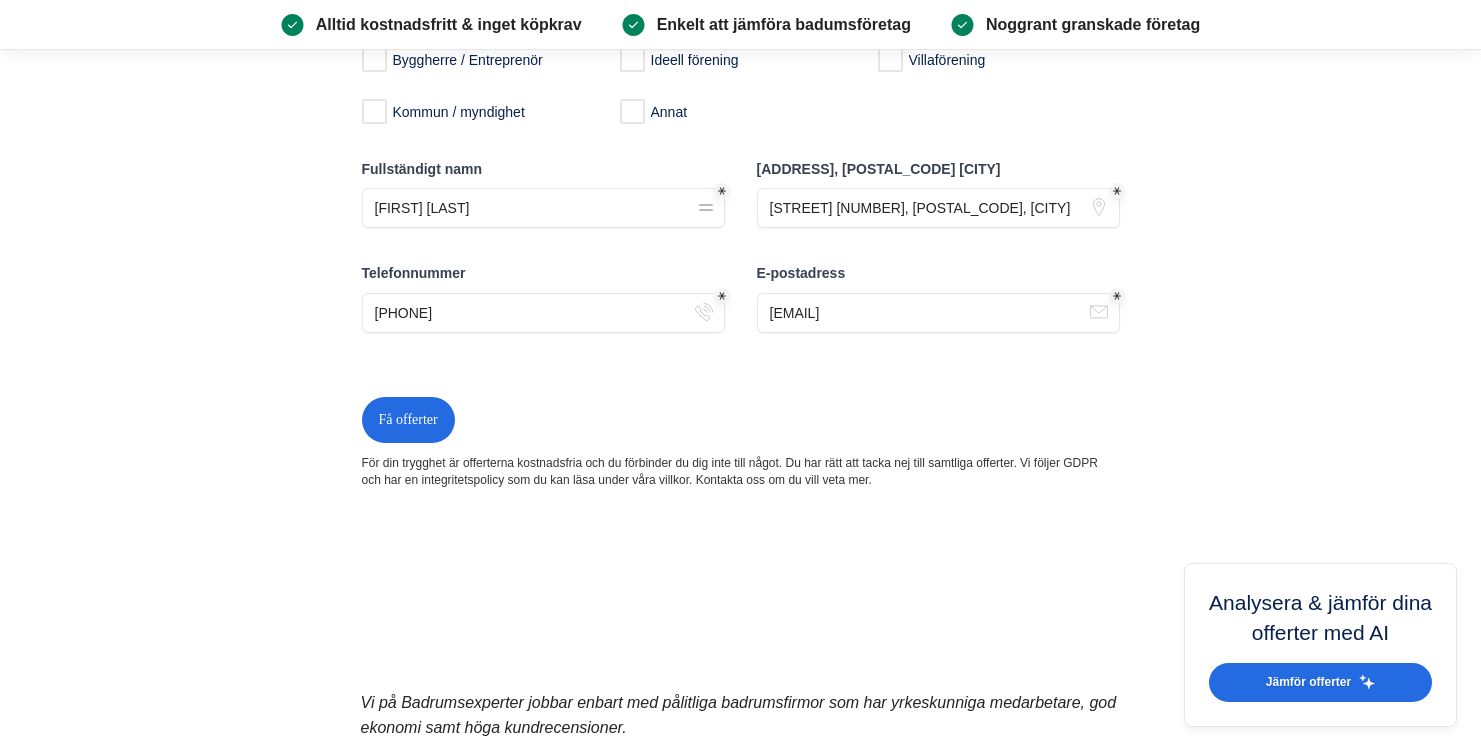 scroll, scrollTop: 1788, scrollLeft: 0, axis: vertical 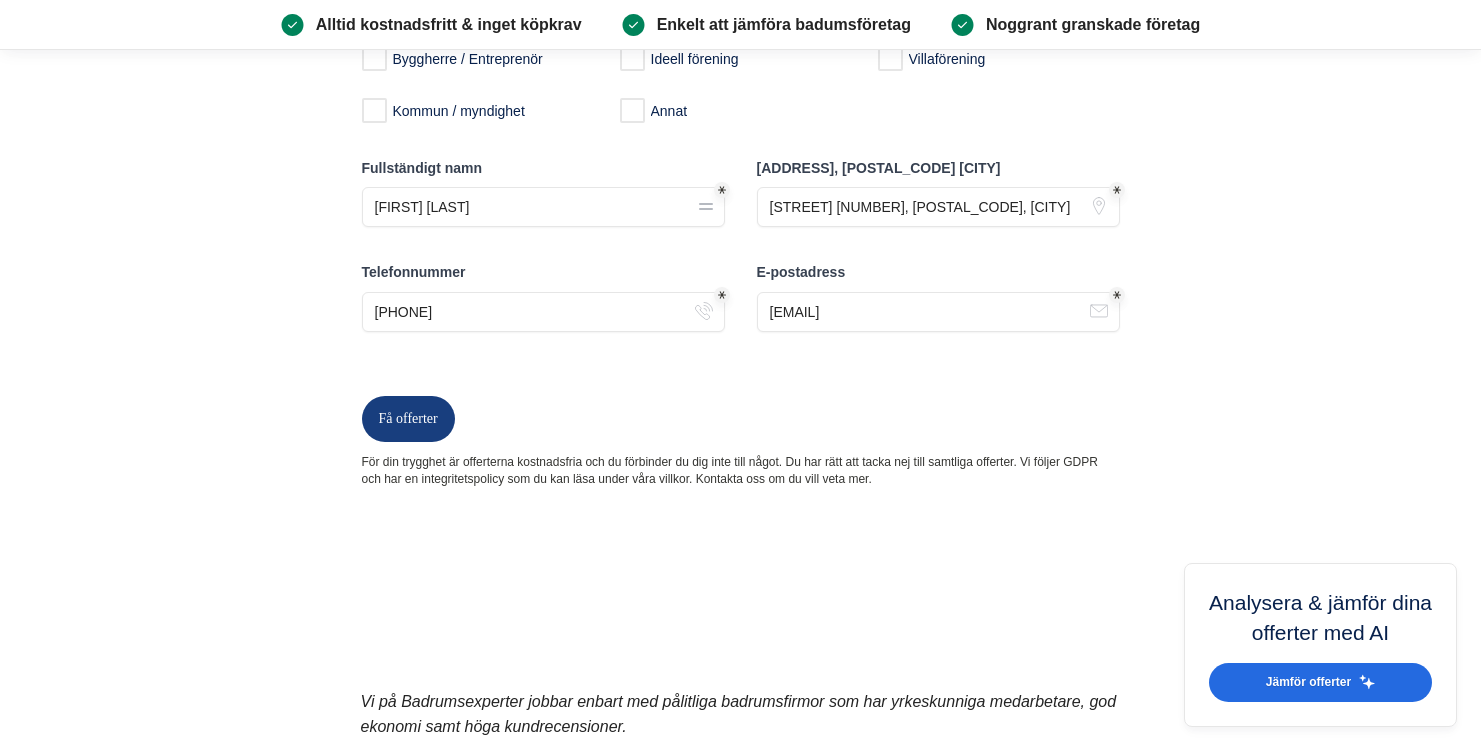 click on "Få offerter" at bounding box center [408, 419] 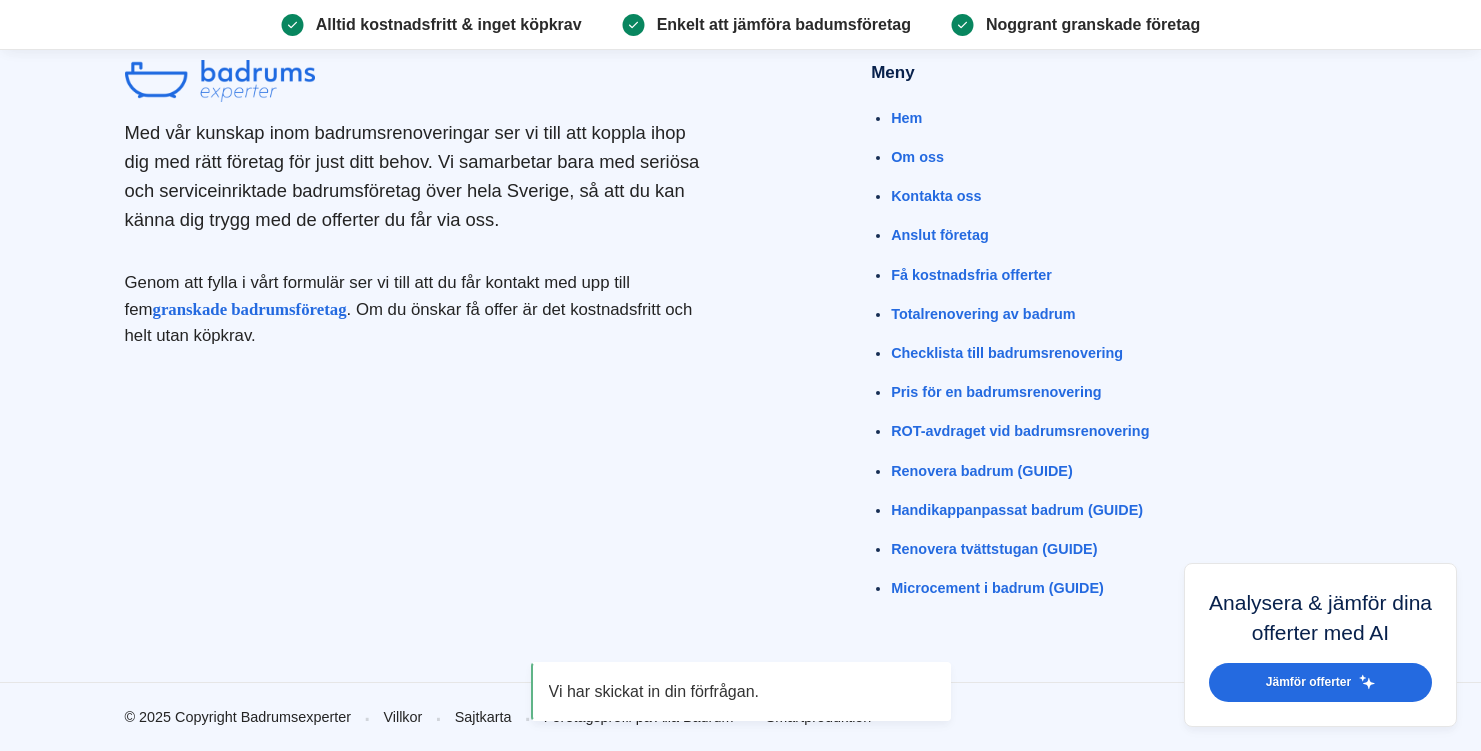 scroll, scrollTop: 0, scrollLeft: 0, axis: both 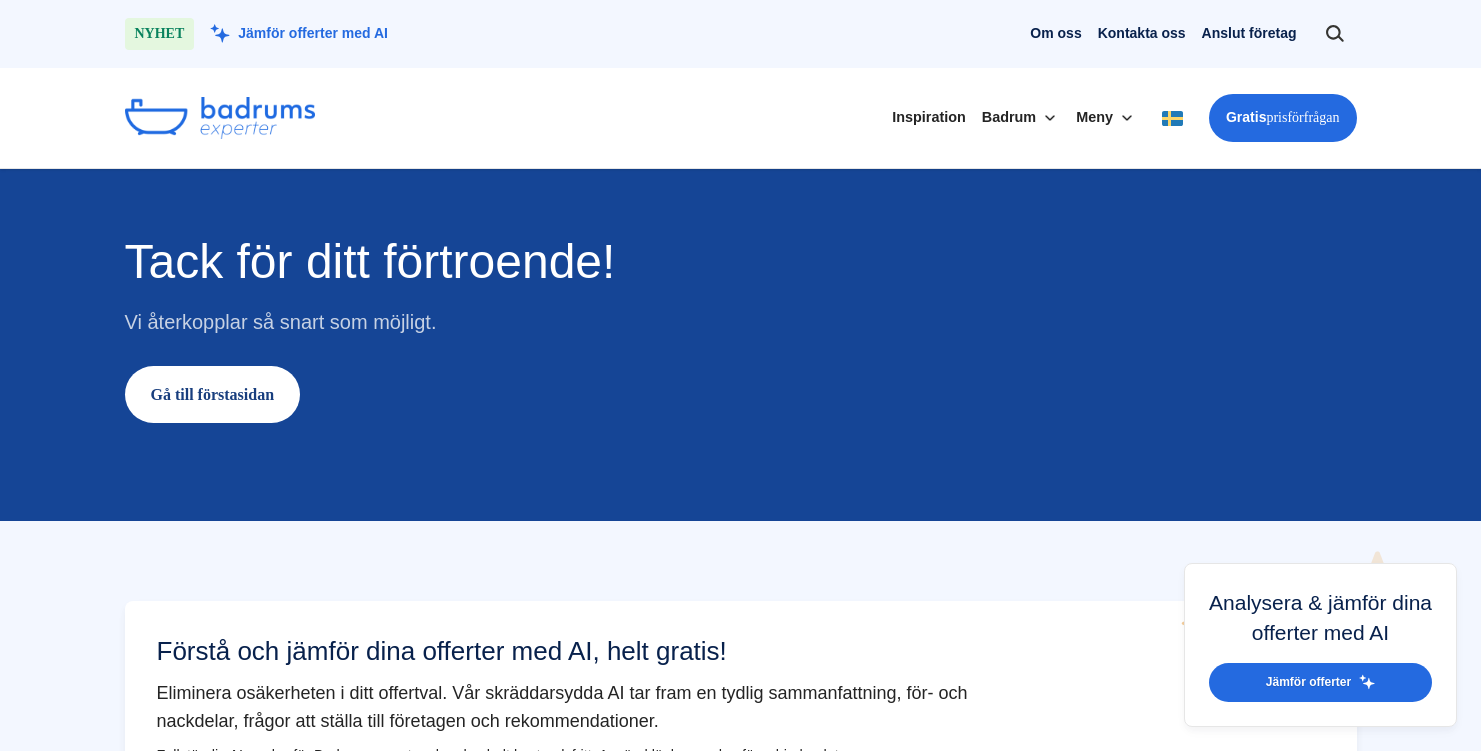 click on "Gå till förstasidan" at bounding box center [213, 394] 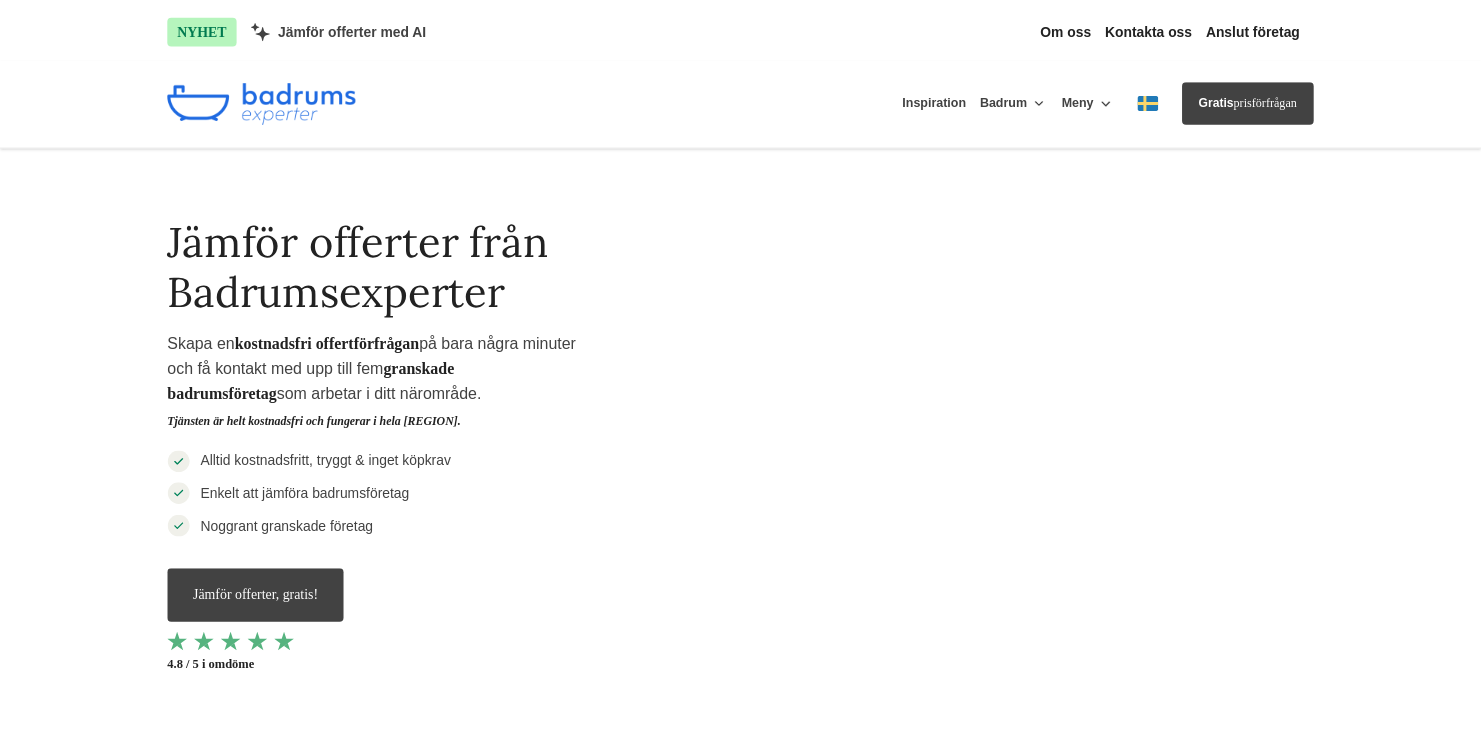 scroll, scrollTop: 0, scrollLeft: 0, axis: both 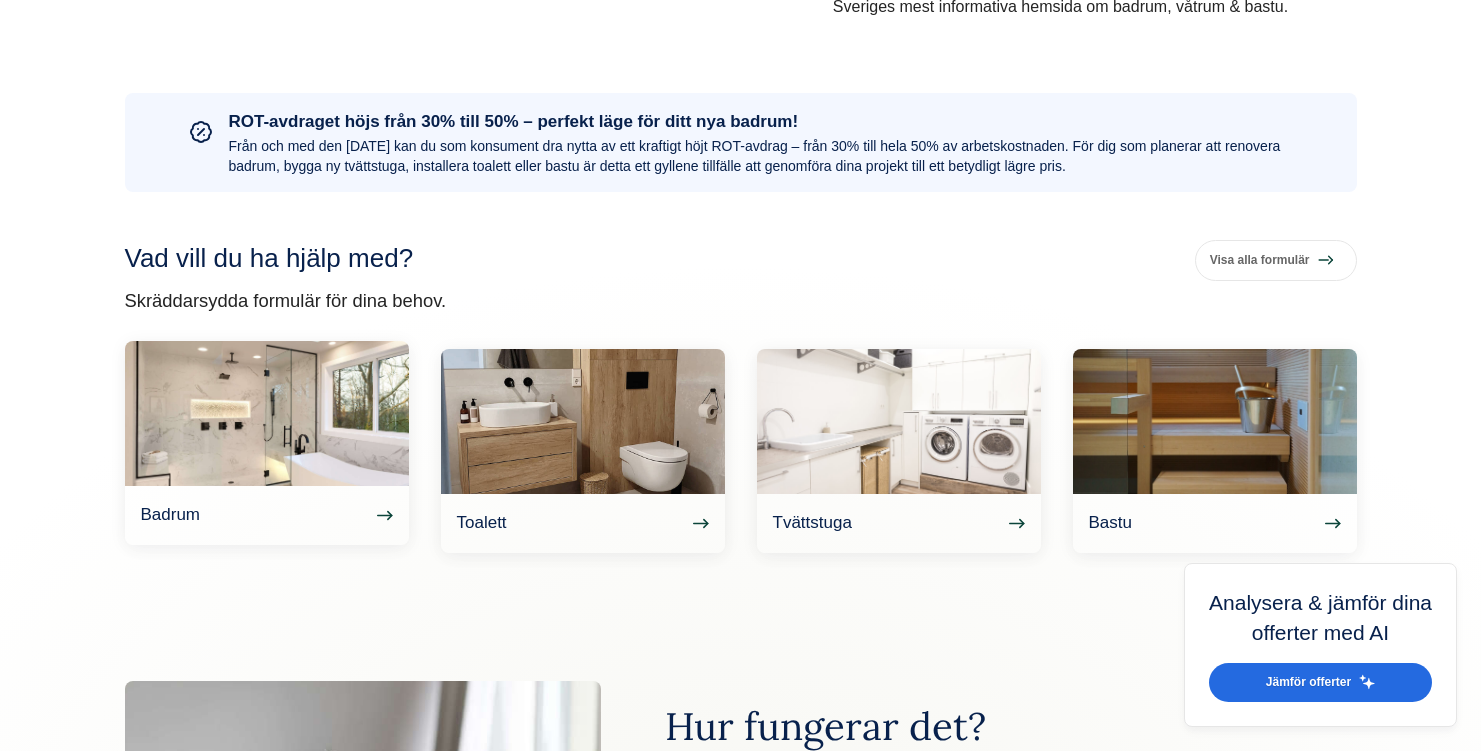 click at bounding box center (267, 413) 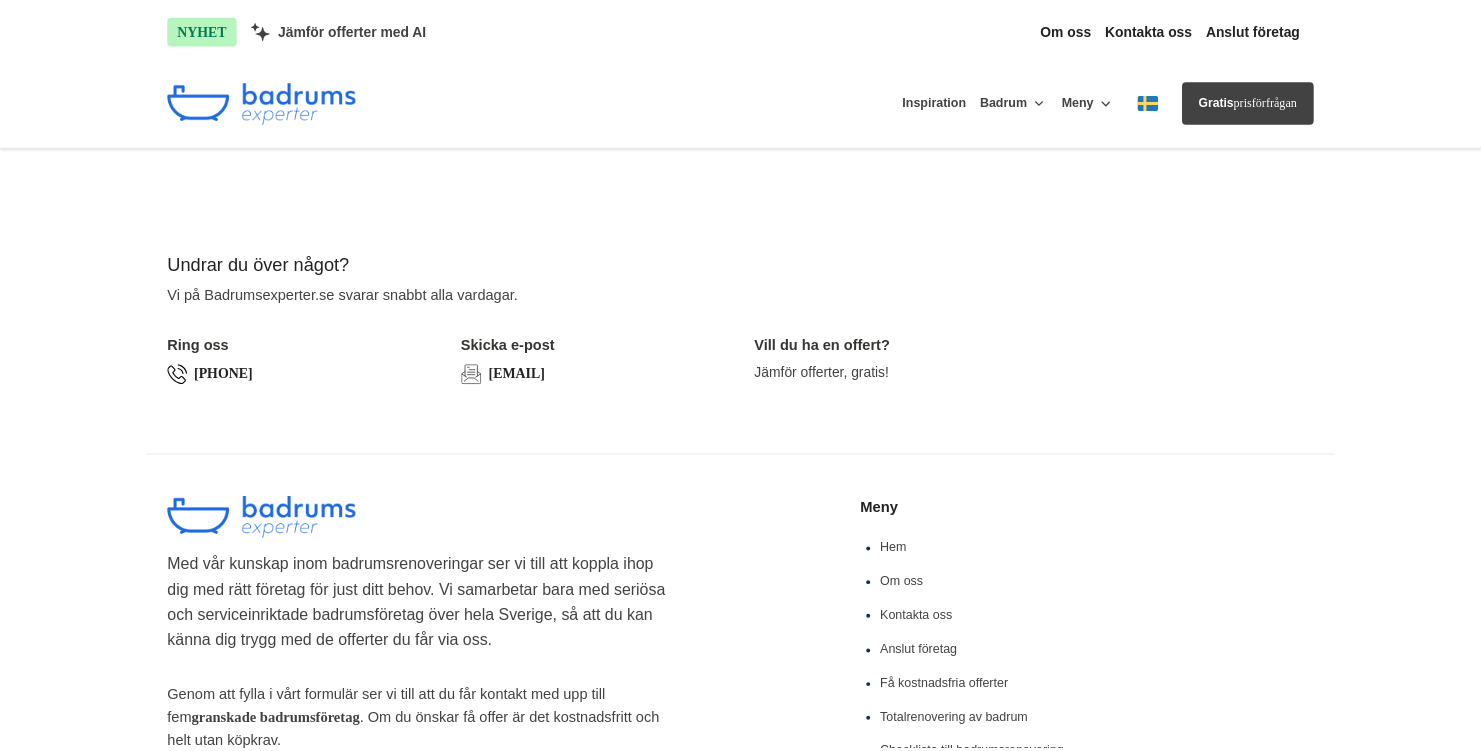 scroll, scrollTop: 0, scrollLeft: 0, axis: both 